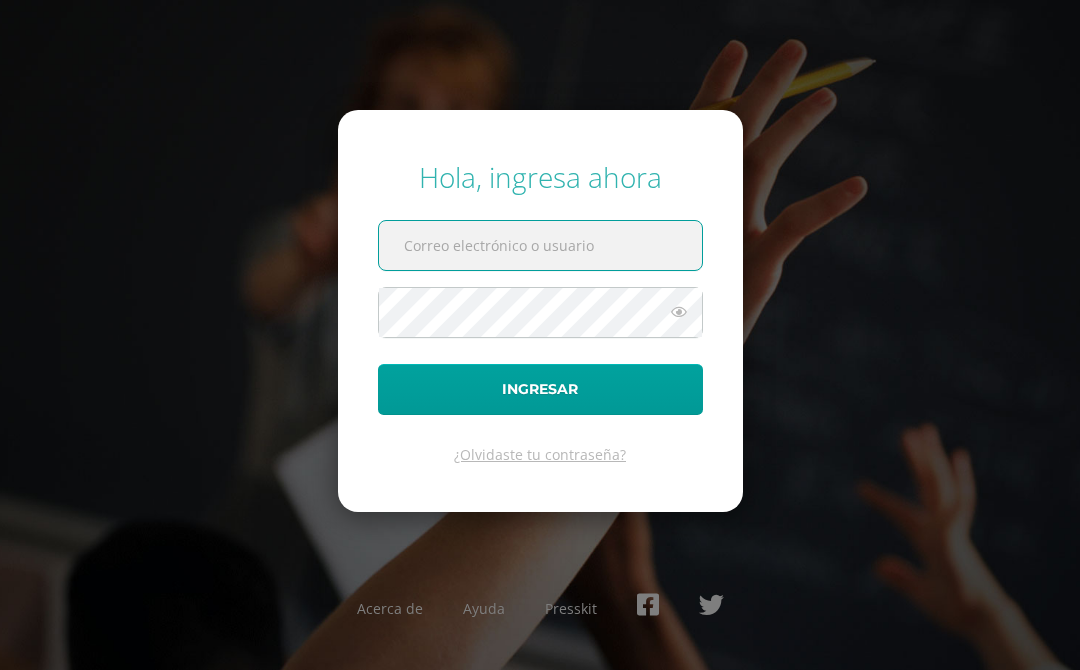 scroll, scrollTop: 0, scrollLeft: 0, axis: both 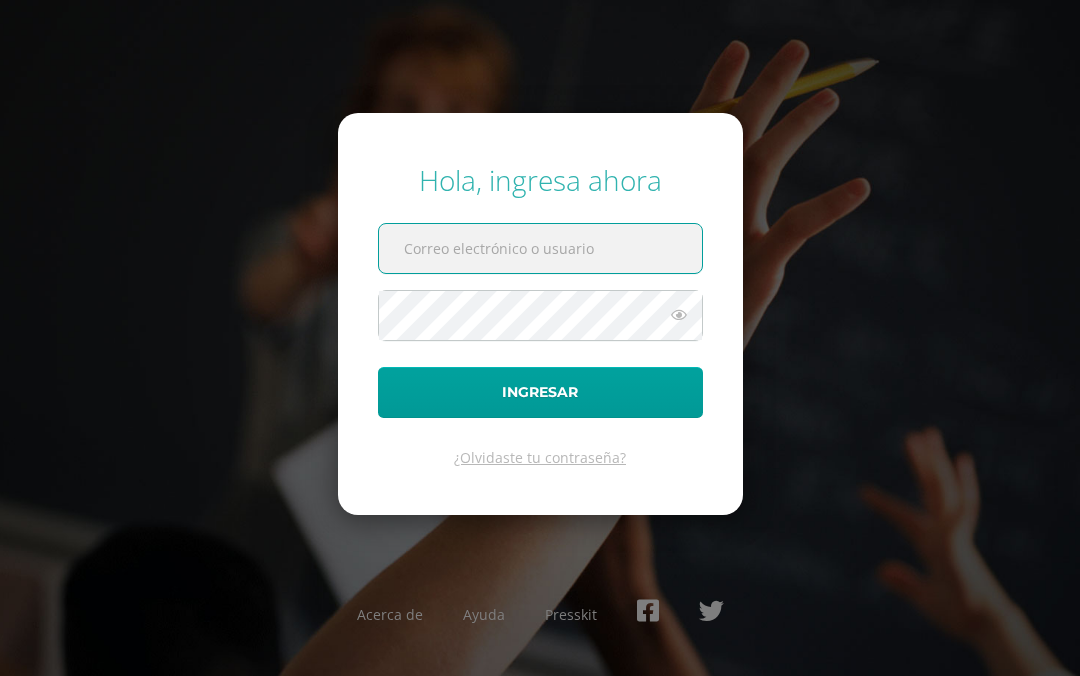 click at bounding box center (540, 248) 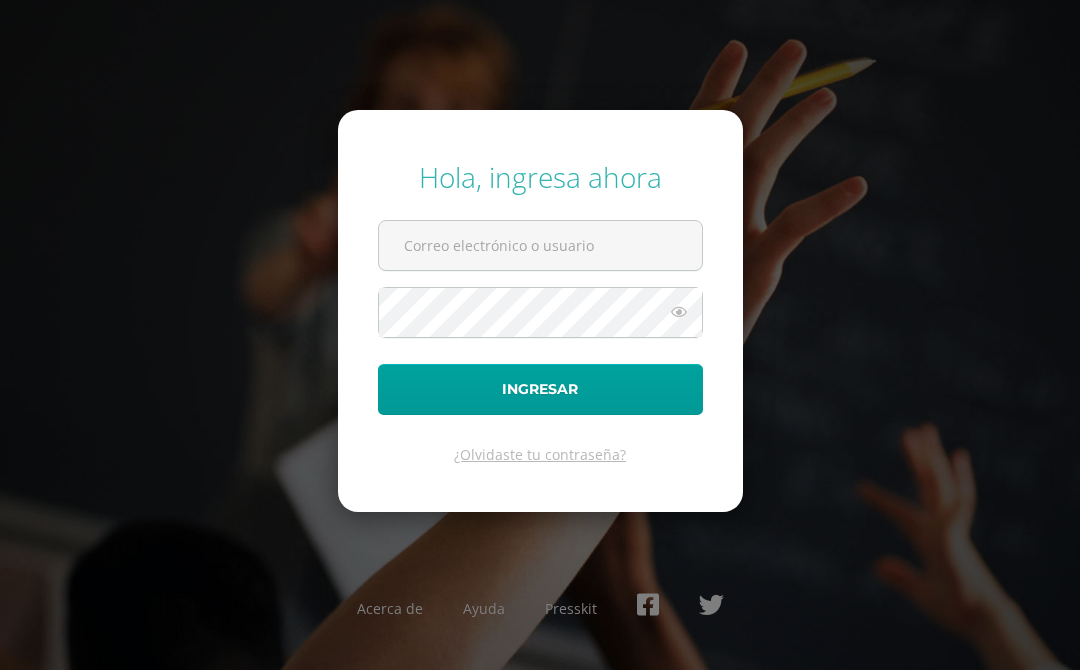 type on "info1+brithanyquixtan@edoo.io" 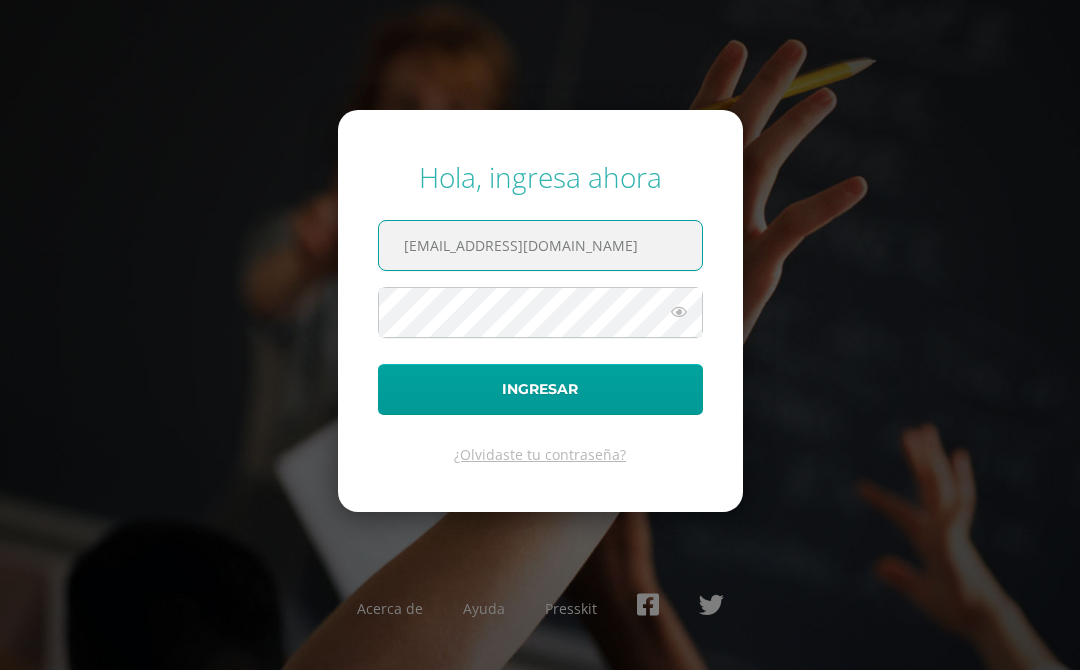 click on "Ingresar" at bounding box center [540, 389] 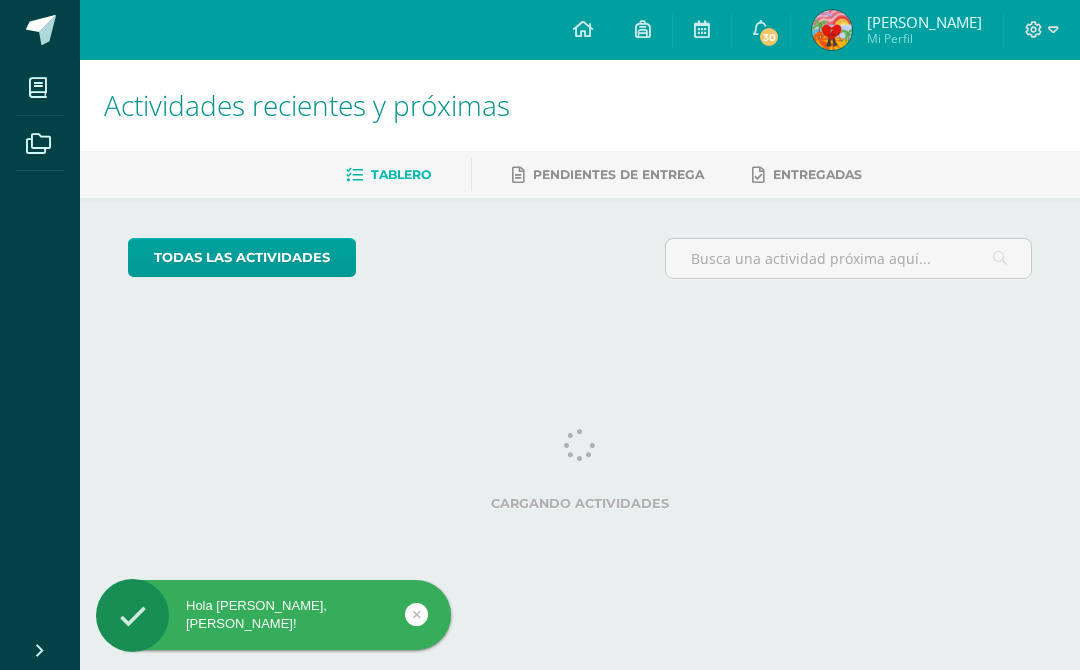 scroll, scrollTop: 0, scrollLeft: 0, axis: both 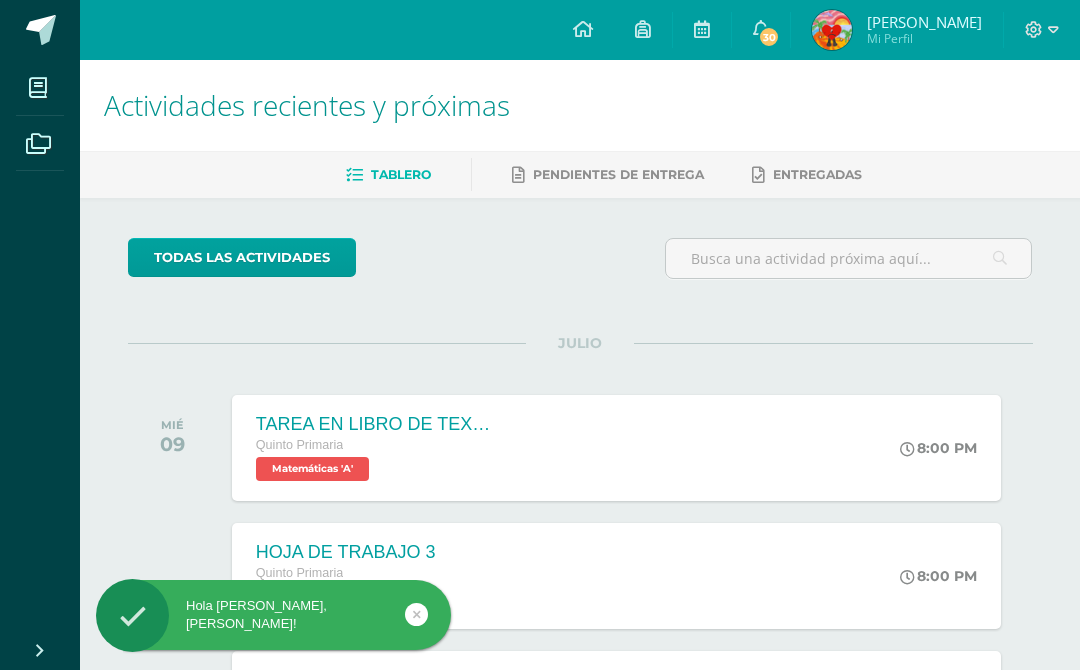 click on "30" at bounding box center (769, 37) 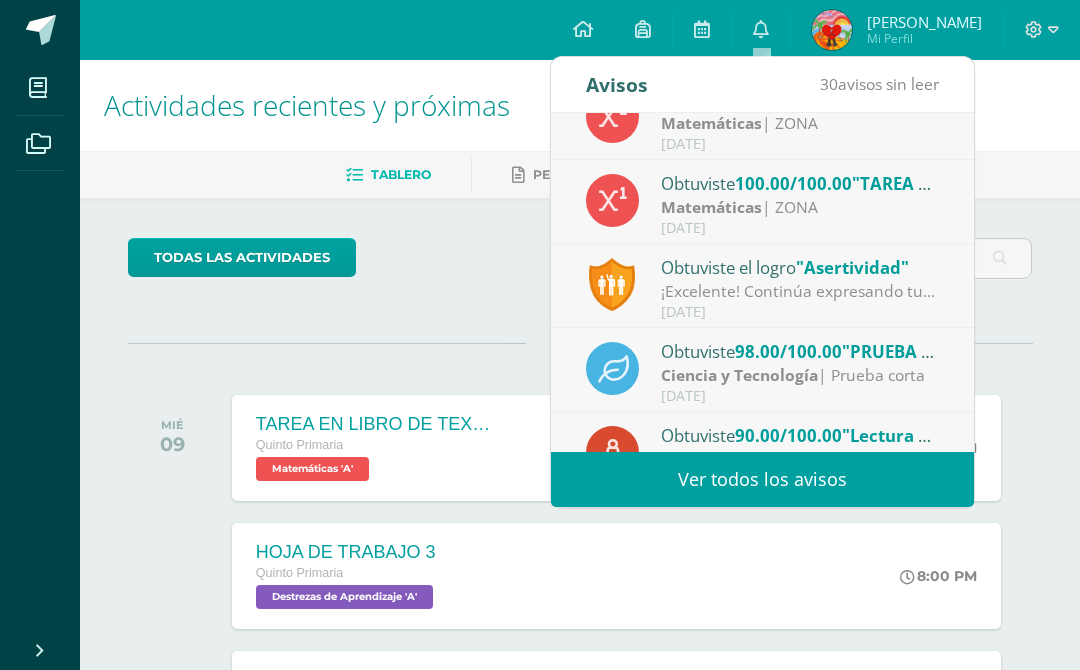 scroll, scrollTop: 282, scrollLeft: 0, axis: vertical 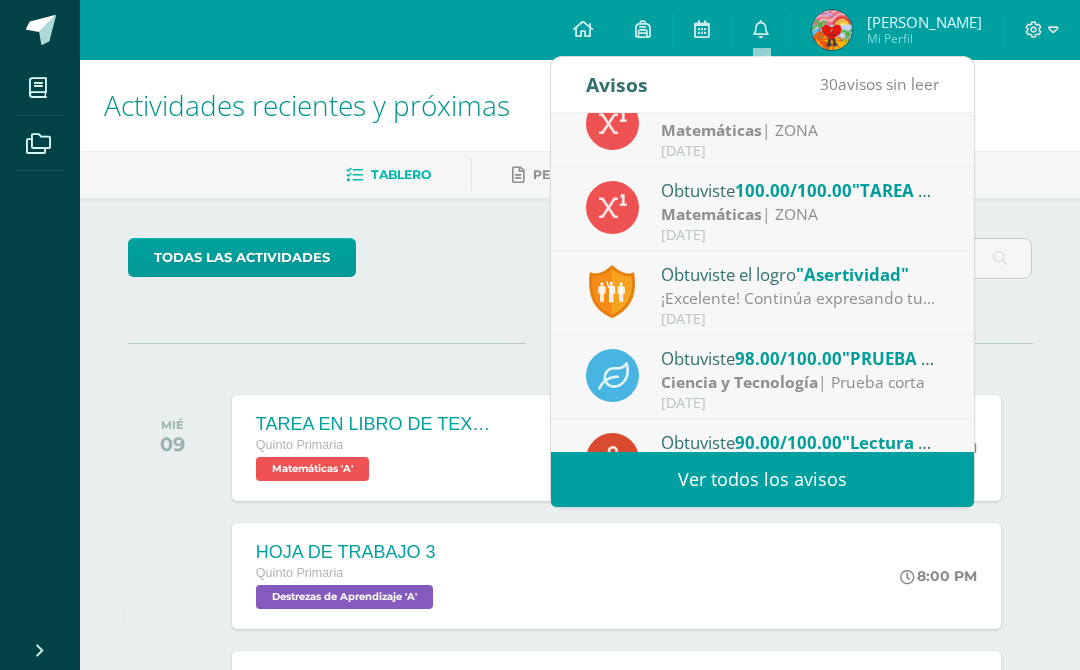 click on "Ciencia y Tecnología
| Prueba corta" at bounding box center (800, 382) 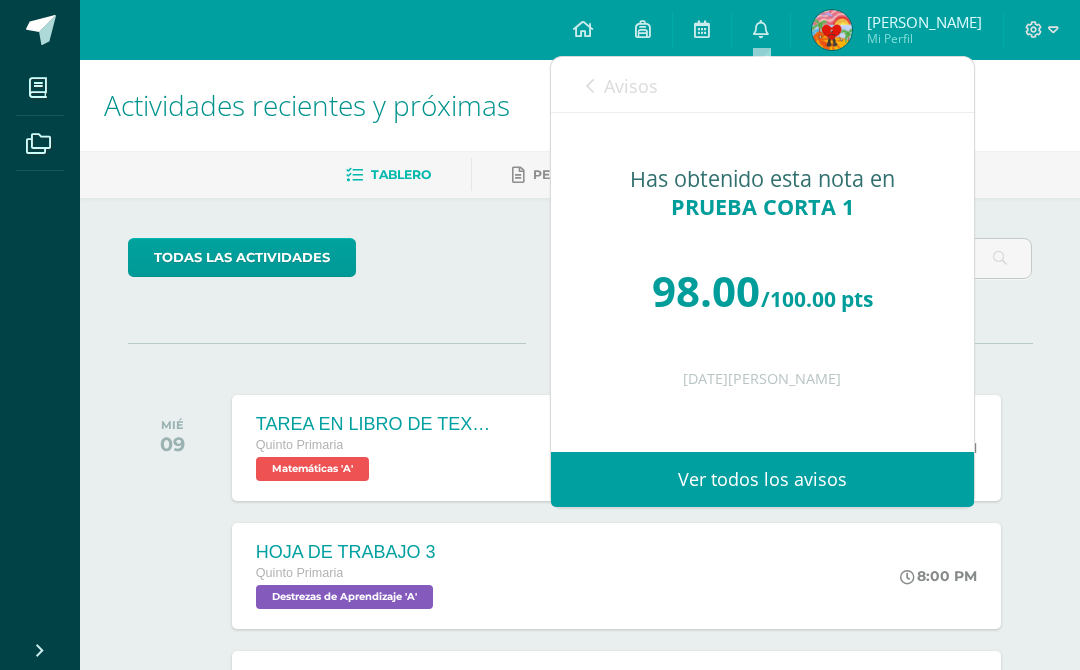 click on "Avisos 29  avisos sin leer
Avisos" at bounding box center (762, 85) 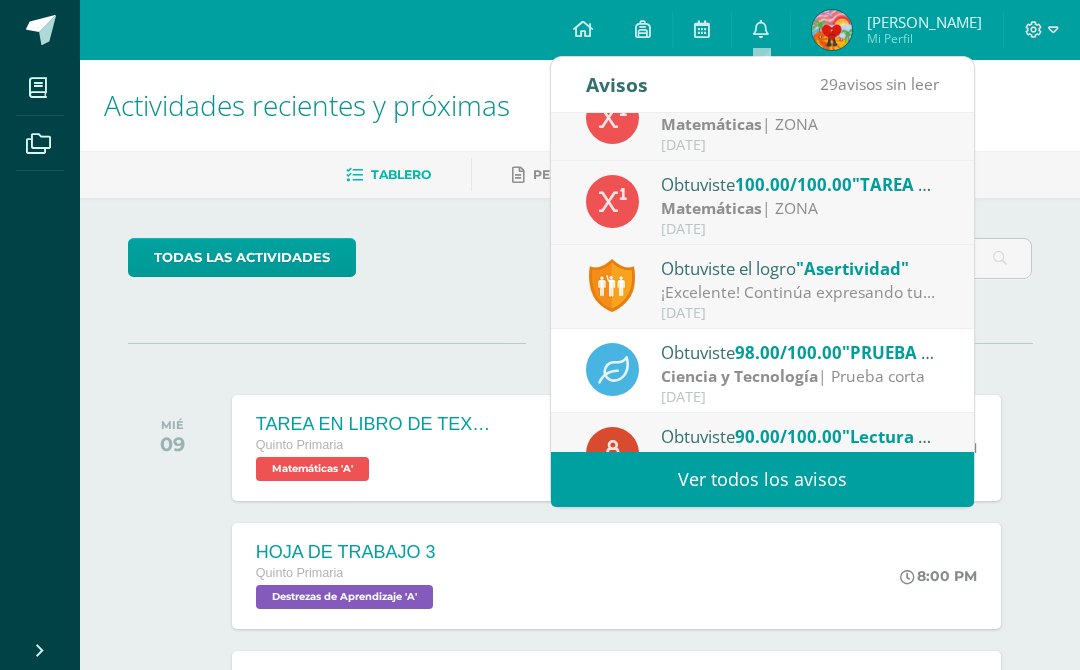 scroll, scrollTop: 289, scrollLeft: 0, axis: vertical 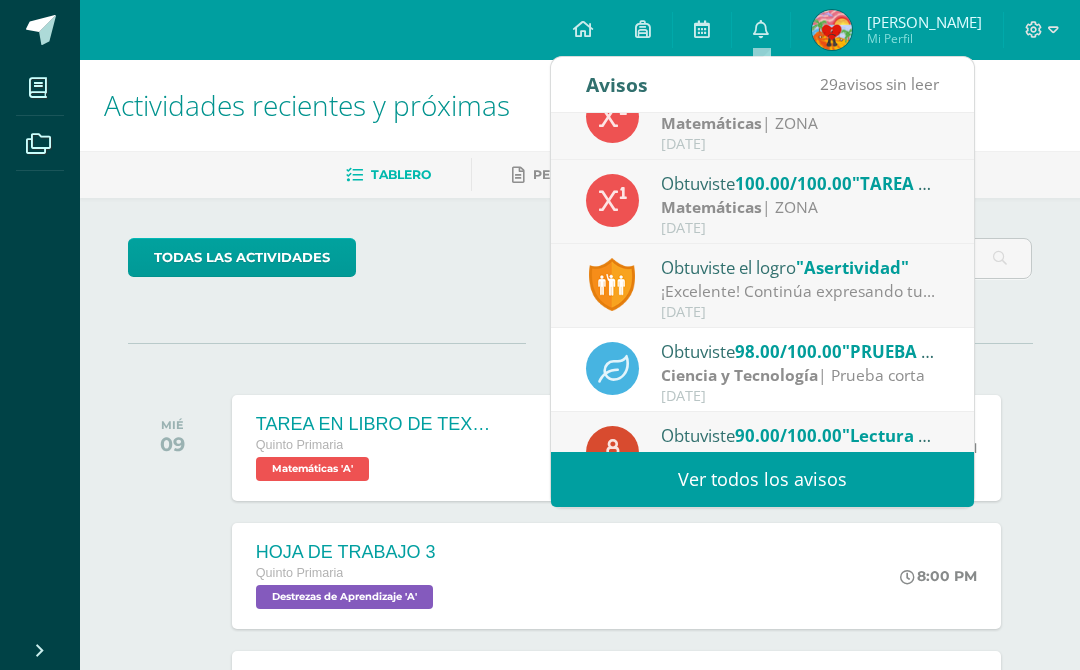 click on "¡Excelente! Continúa expresando tus opiniones y puntos de vista, y siempre recuerda respetar la opinión de los demás." at bounding box center [800, 291] 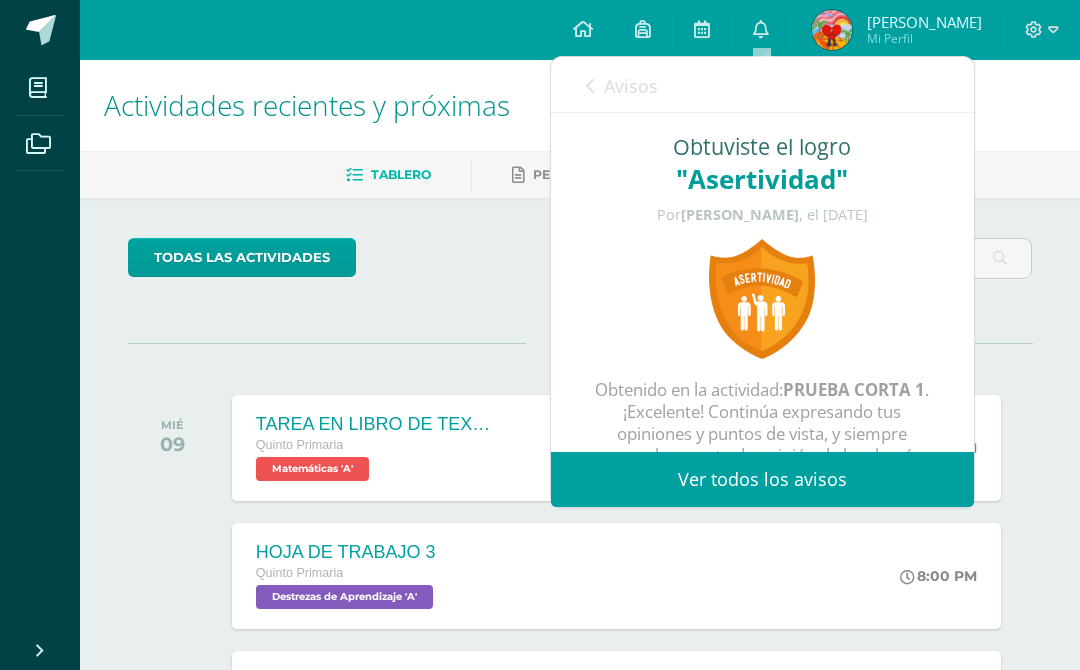 click at bounding box center (762, 299) 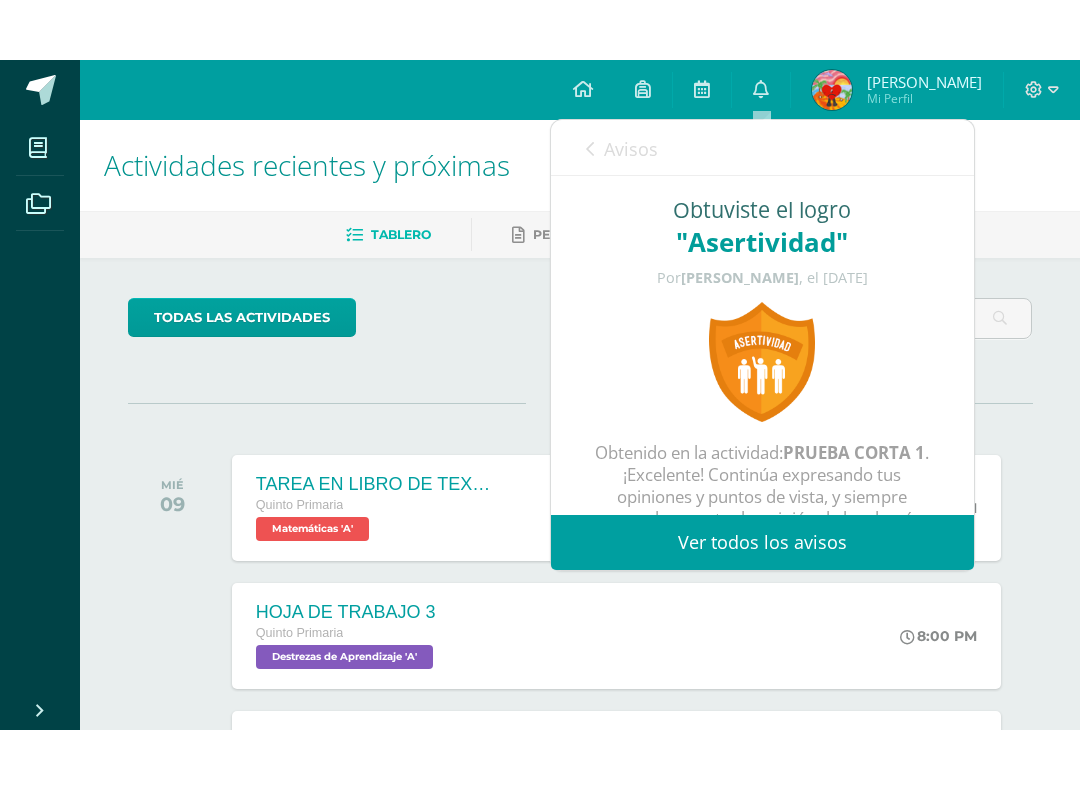 scroll, scrollTop: 35, scrollLeft: 0, axis: vertical 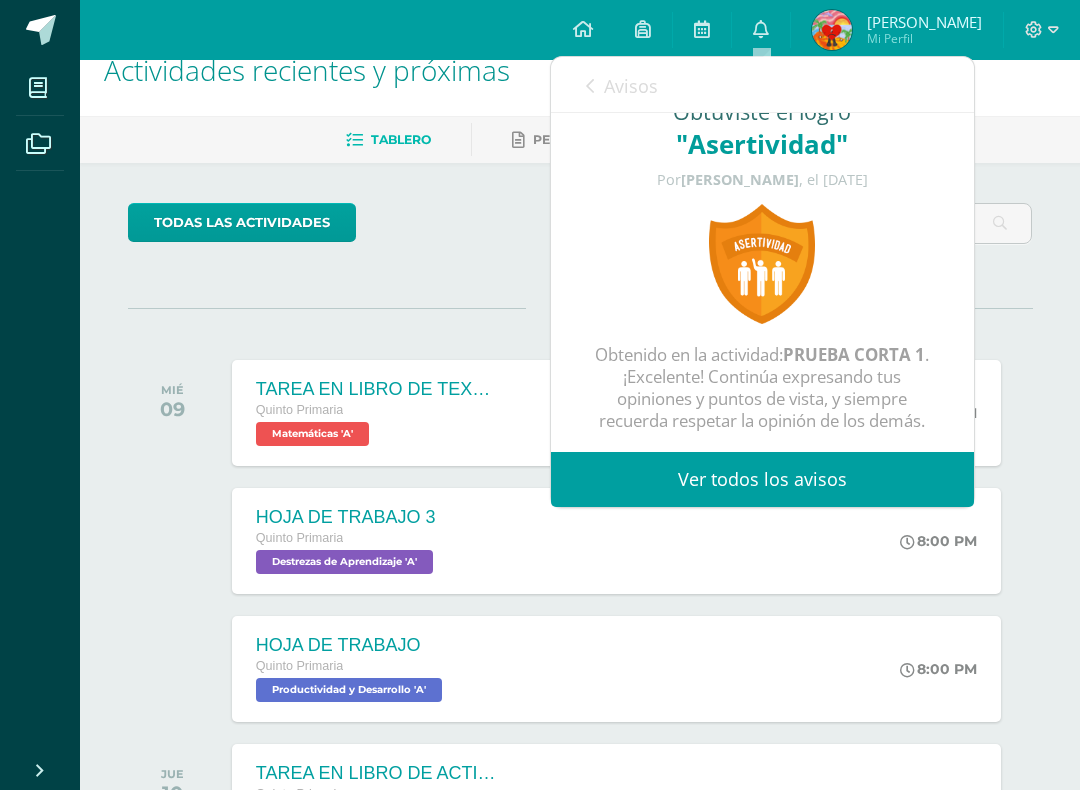 click on "Avisos" at bounding box center (622, 85) 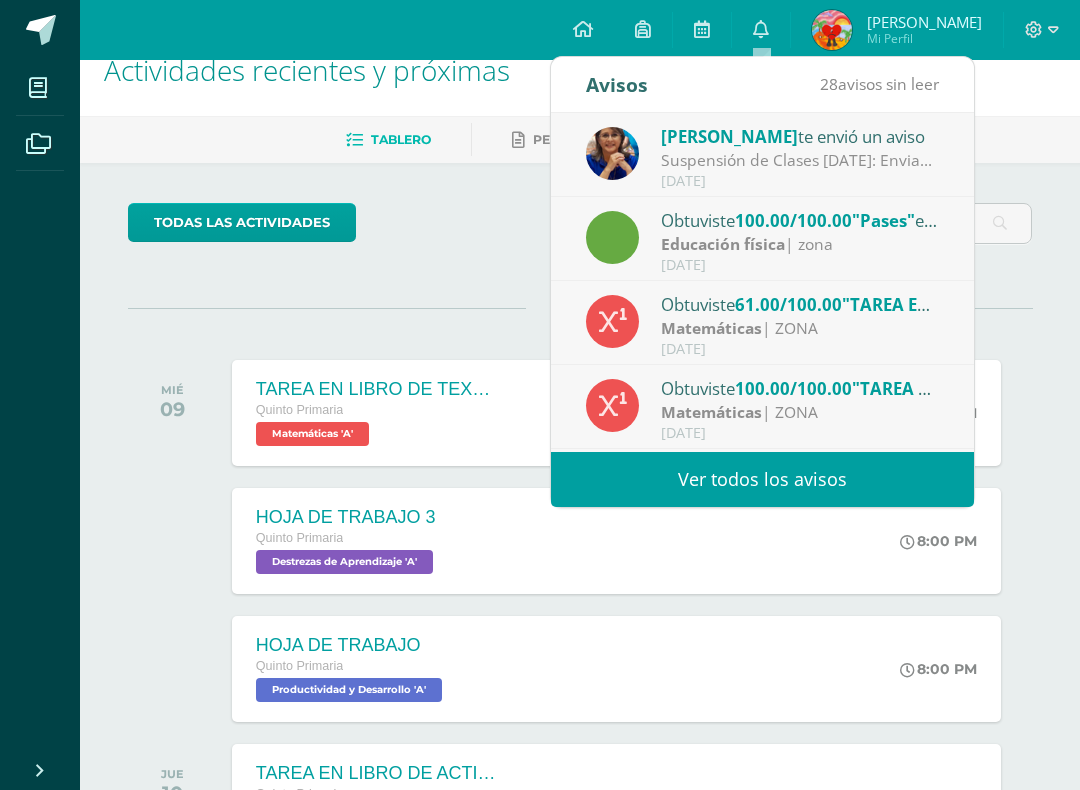 scroll, scrollTop: 0, scrollLeft: 0, axis: both 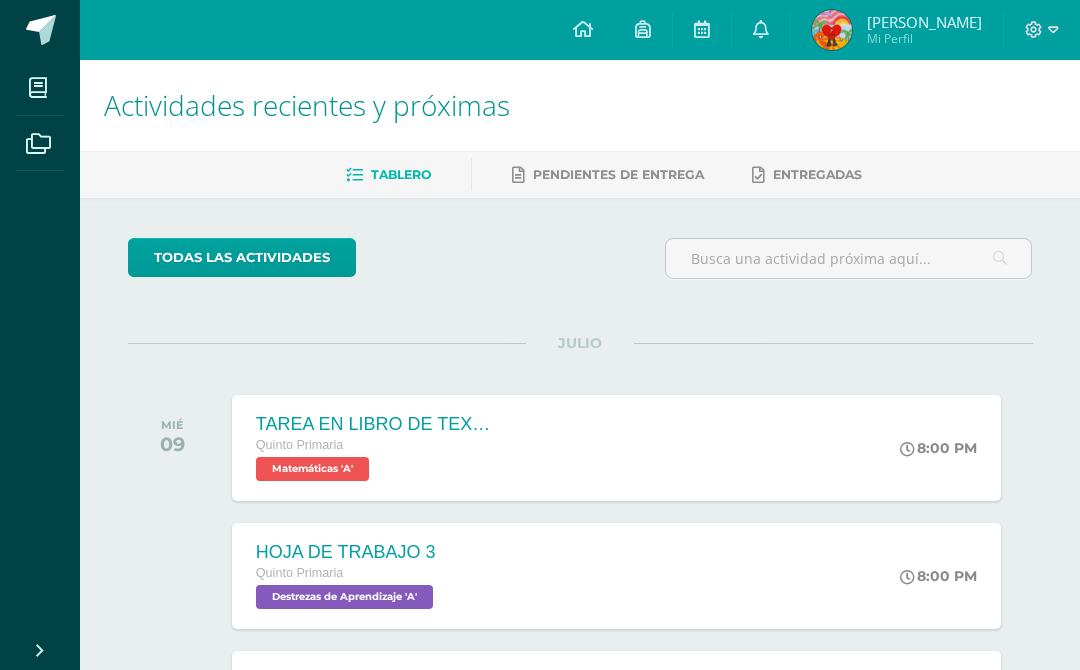 click at bounding box center (761, 29) 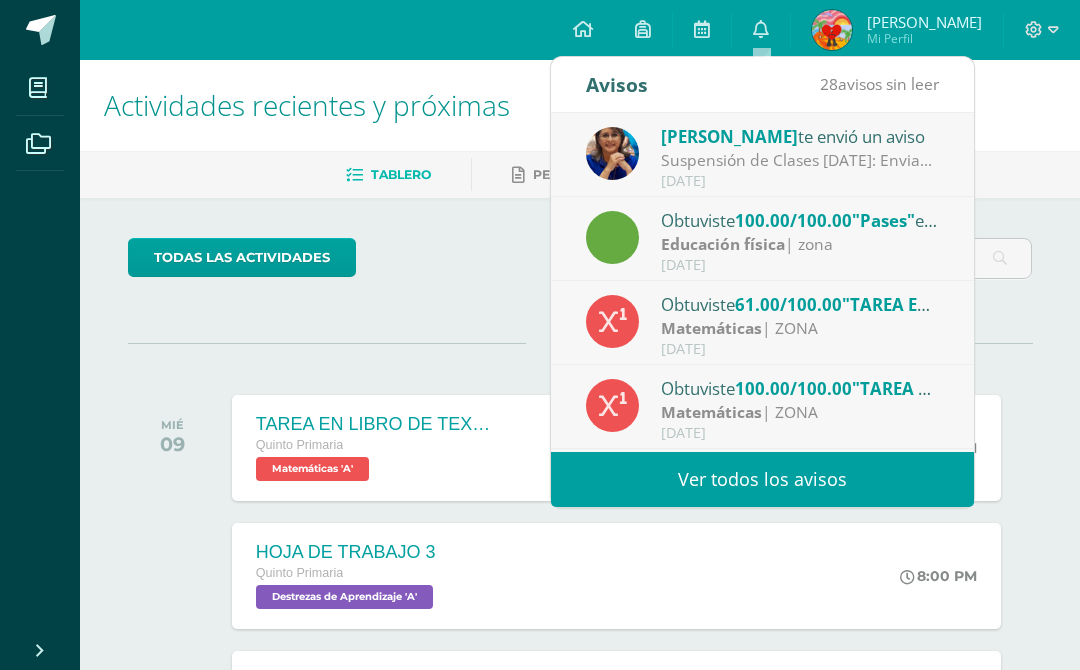 click on "Ver todos los avisos" at bounding box center (762, 479) 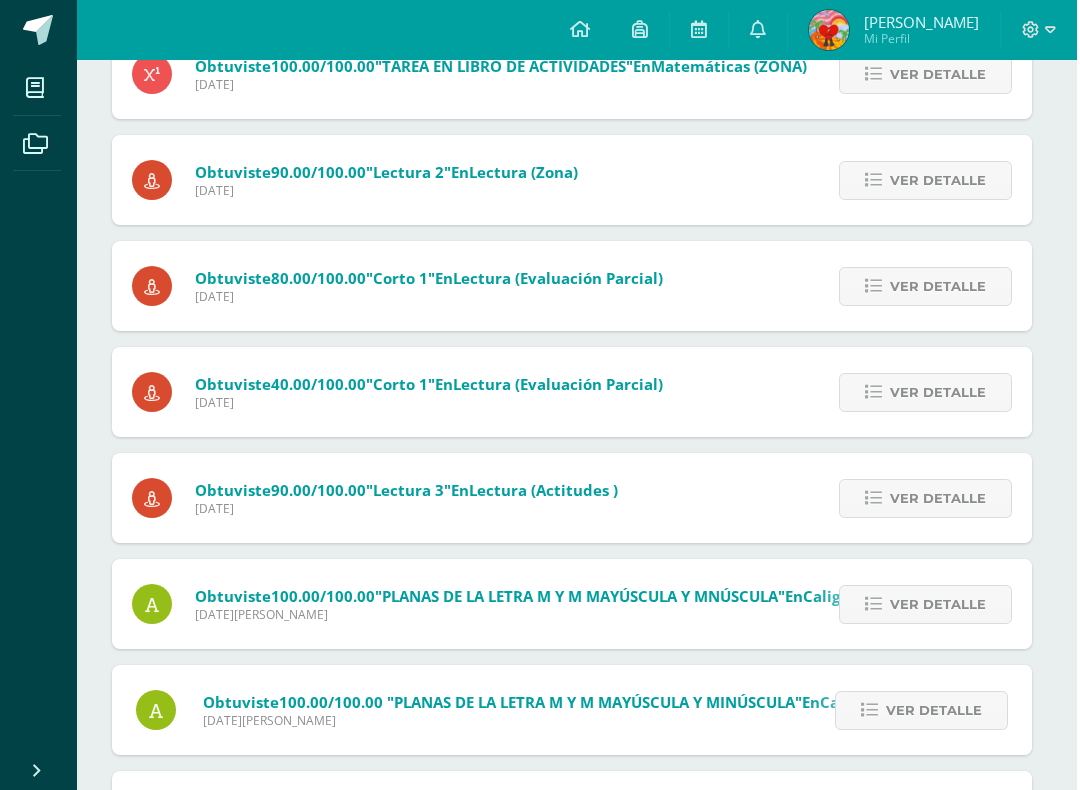 scroll, scrollTop: 703, scrollLeft: 5, axis: both 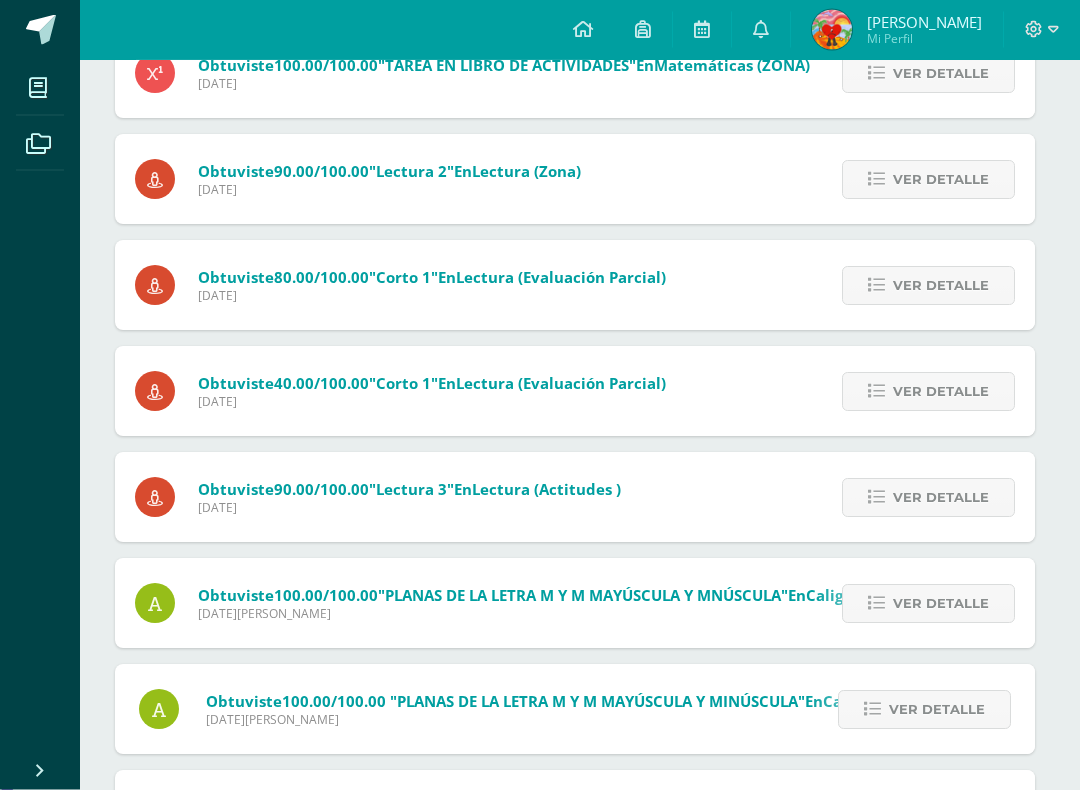 click on "Ver detalle" at bounding box center [928, 392] 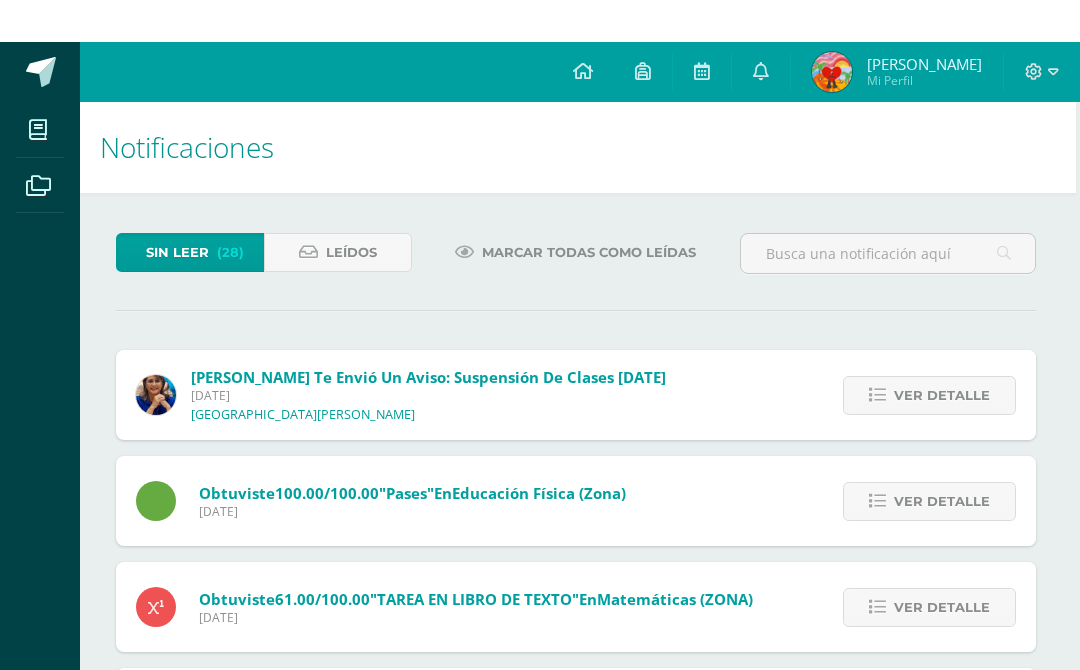 scroll, scrollTop: 0, scrollLeft: 5, axis: horizontal 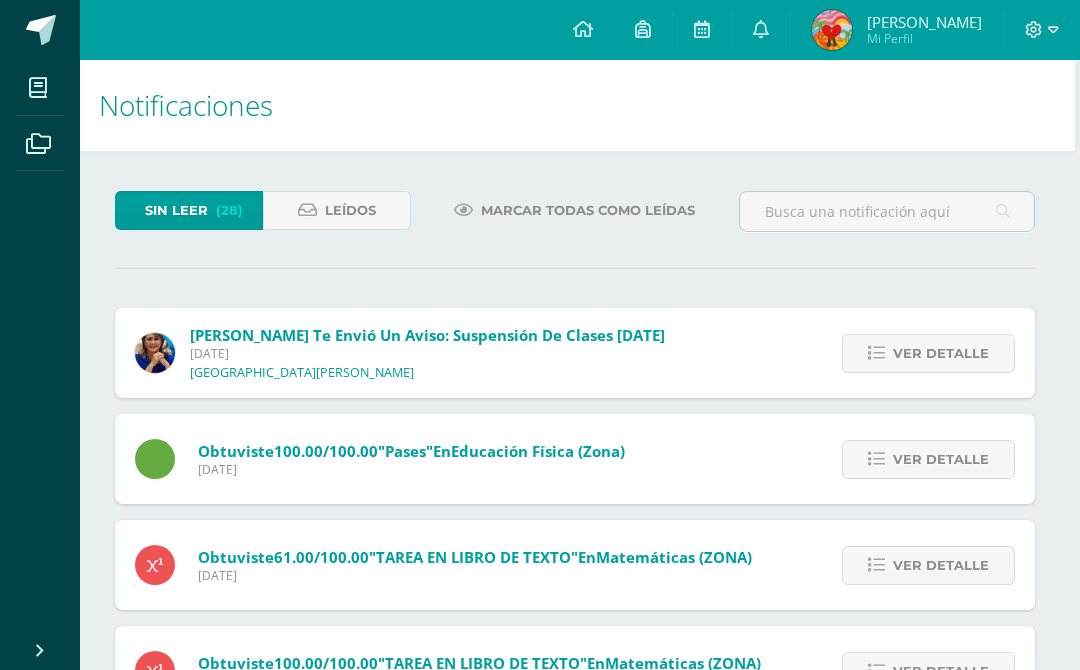 click at bounding box center [583, 29] 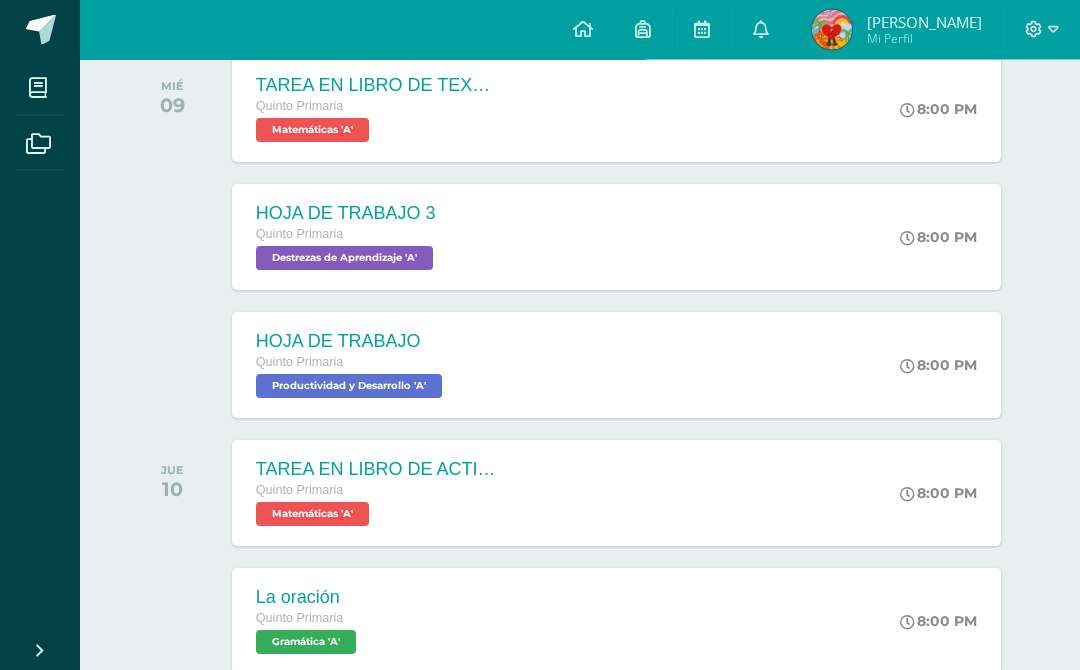 scroll, scrollTop: 332, scrollLeft: 0, axis: vertical 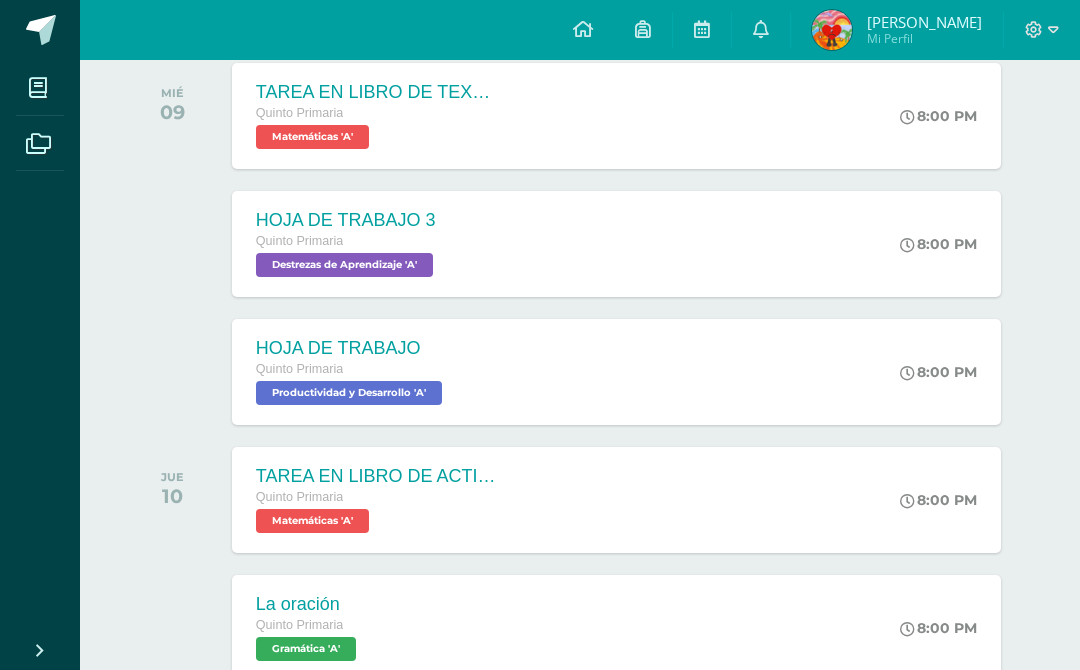click on "Matemáticas 'A'" at bounding box center (312, 137) 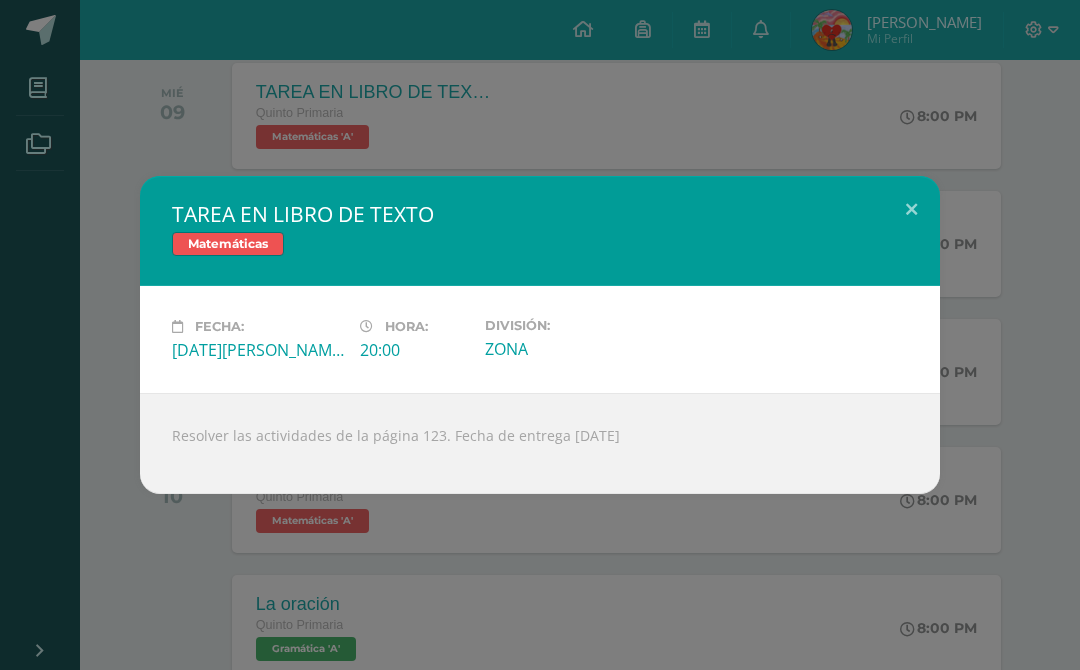 click on "TAREA EN LIBRO DE TEXTO
Matemáticas
Fecha:
Miércoles 09 de Julio
Hora:
20:00
División:" at bounding box center (540, 335) 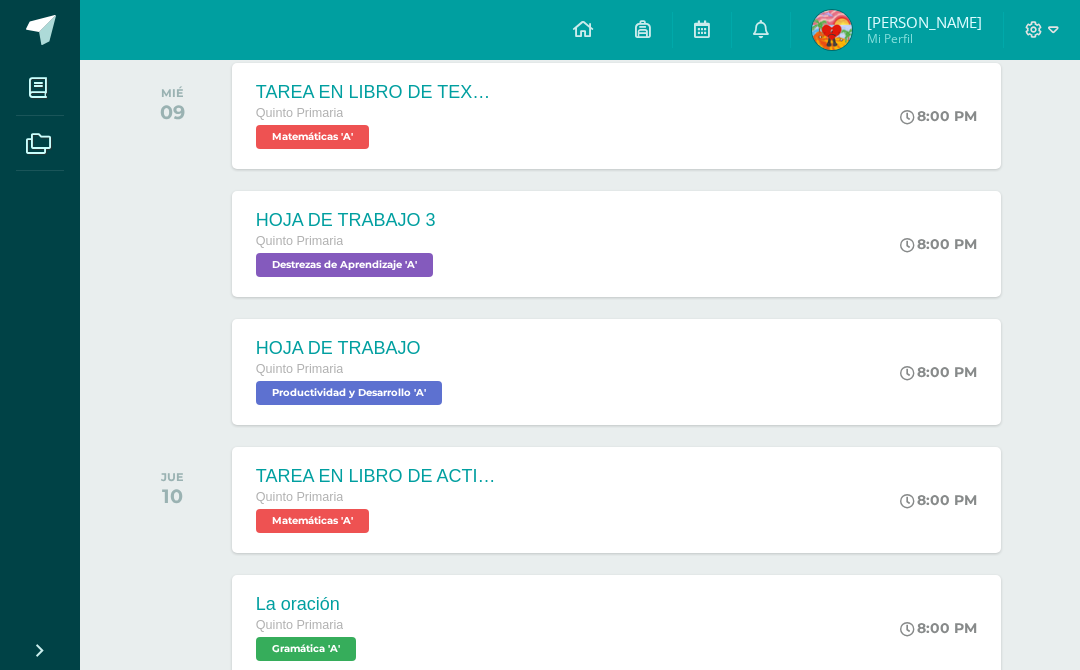 click on "Quinto Primaria" at bounding box center (300, 241) 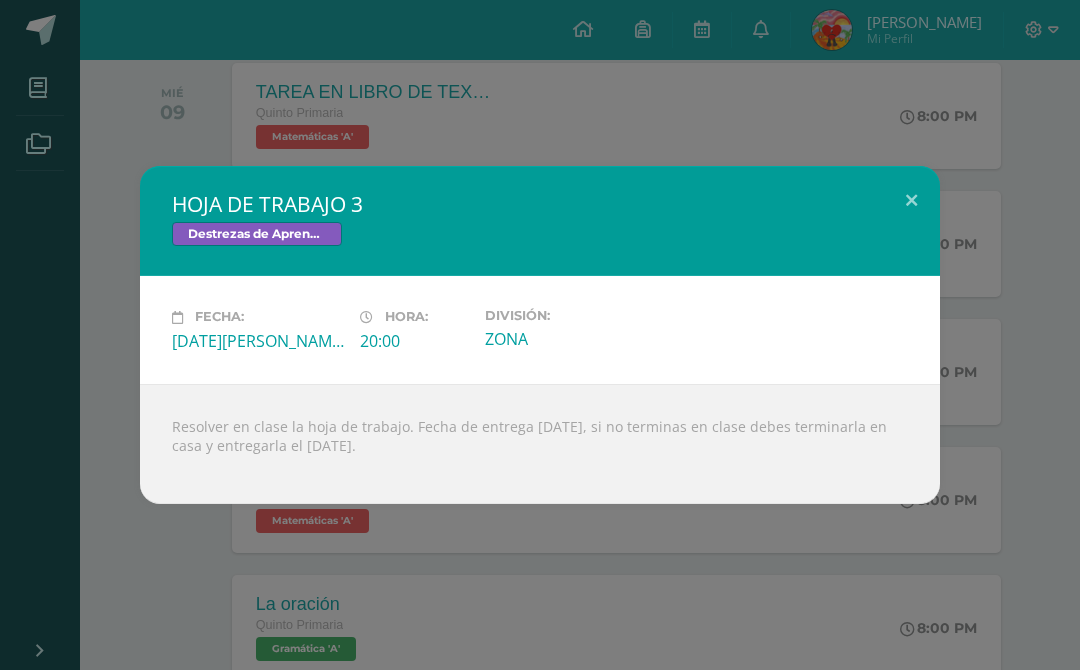 click on "HOJA DE TRABAJO 3
Destrezas de Aprendizaje
Fecha:
Miércoles 09 de Julio
Hora:
20:00
División:" at bounding box center [540, 335] 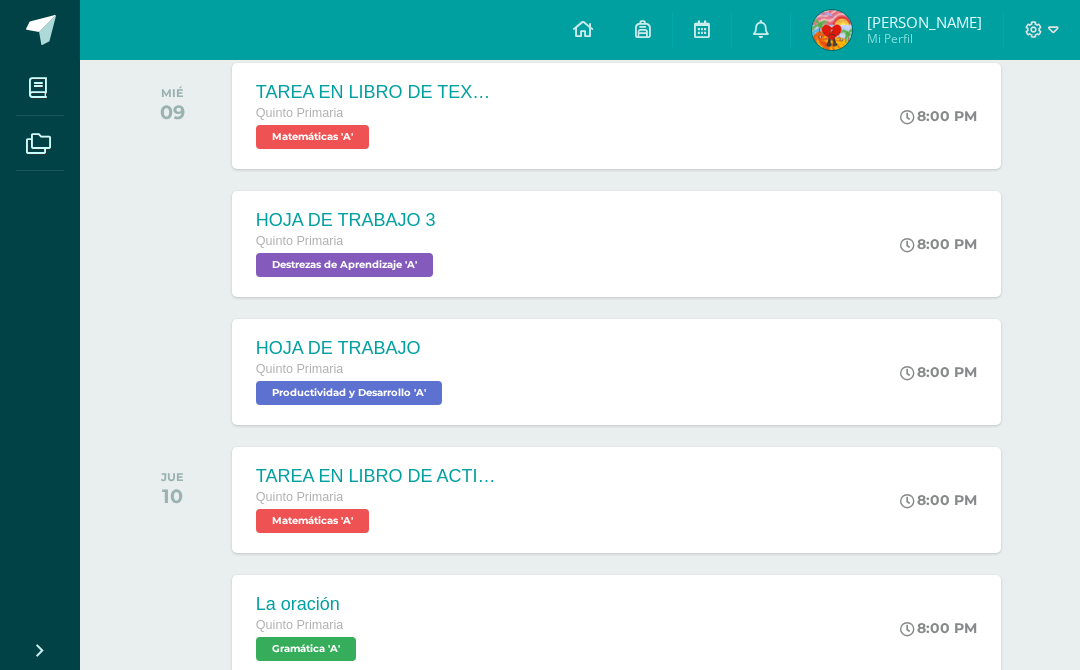 click on "Quinto Primaria" at bounding box center [376, 114] 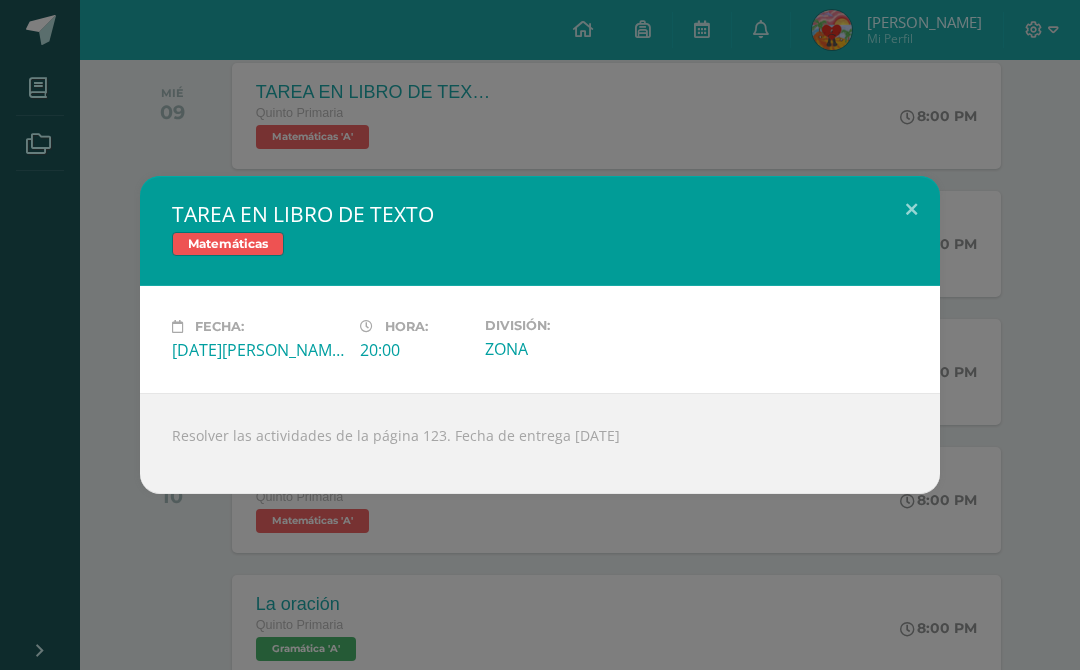 click on "TAREA EN LIBRO DE TEXTO
Matemáticas
Fecha:
Miércoles 09 de Julio
Hora:
20:00
División:" at bounding box center (540, 335) 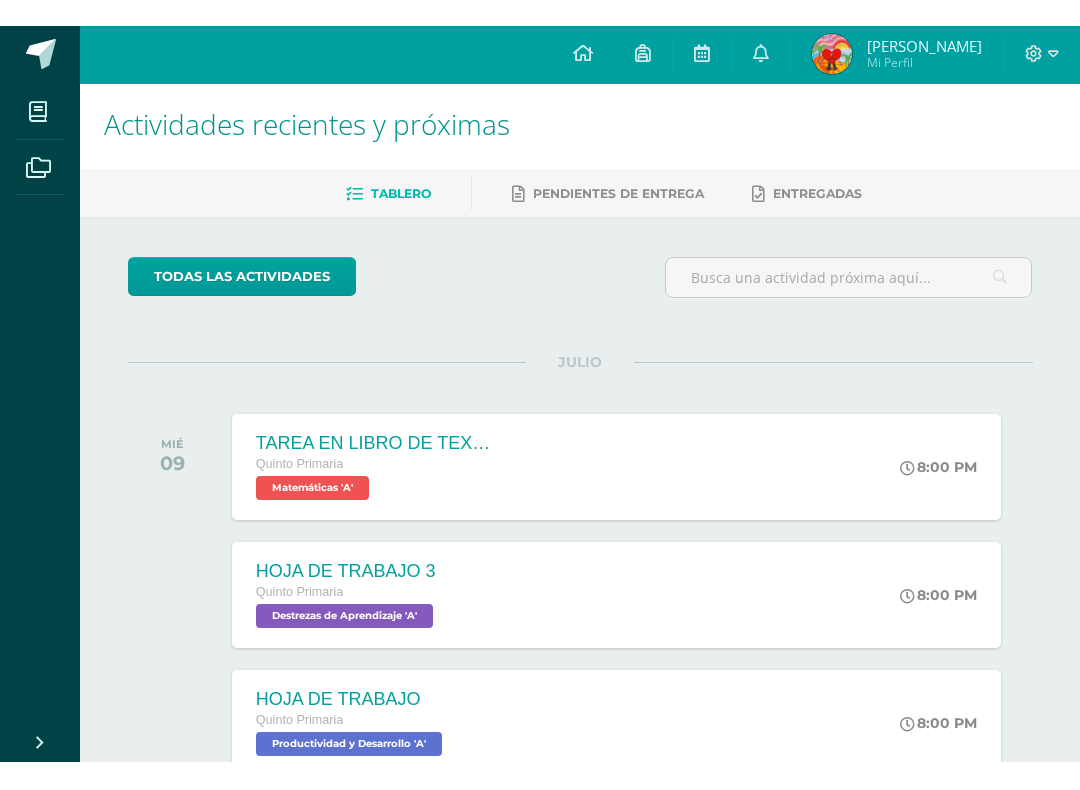 scroll, scrollTop: 0, scrollLeft: 0, axis: both 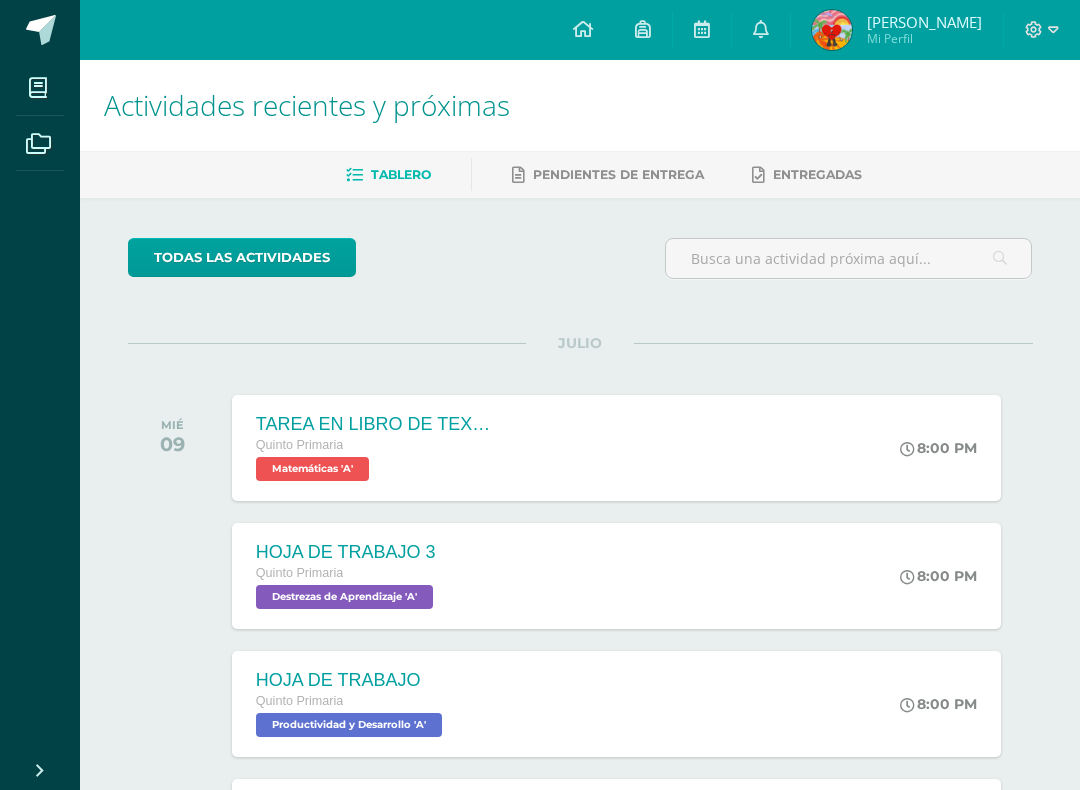 click on "todas las Actividades" at bounding box center [242, 257] 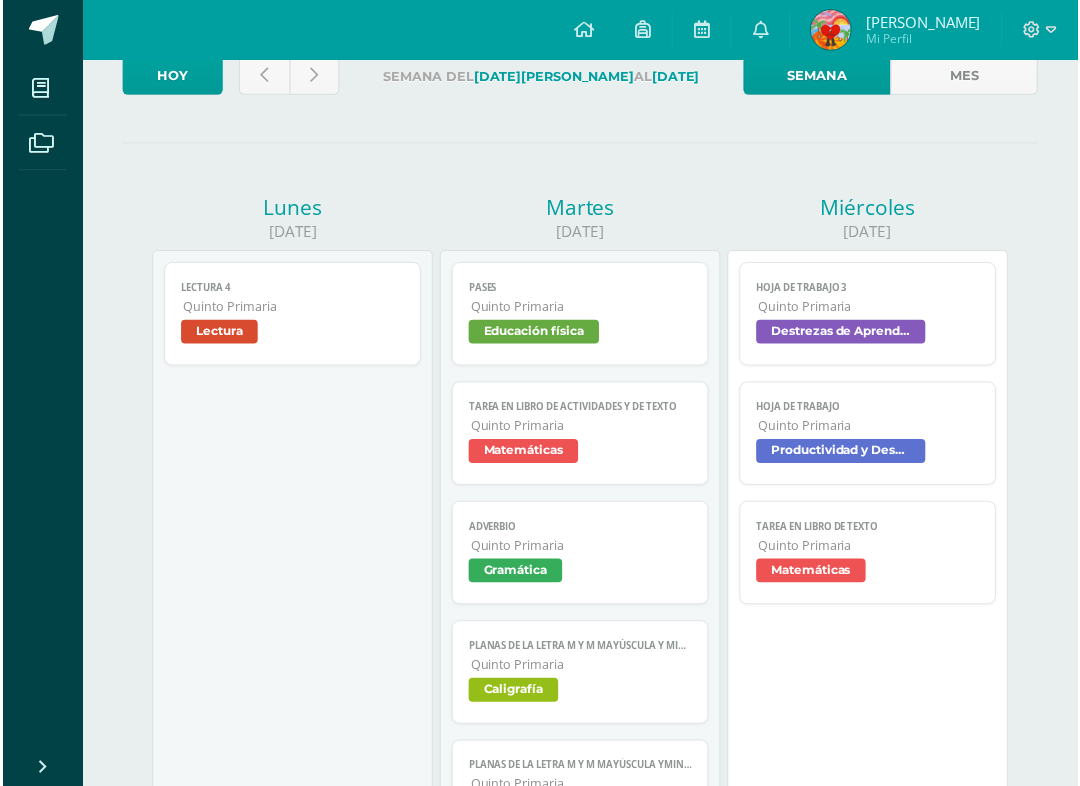 scroll, scrollTop: 132, scrollLeft: 0, axis: vertical 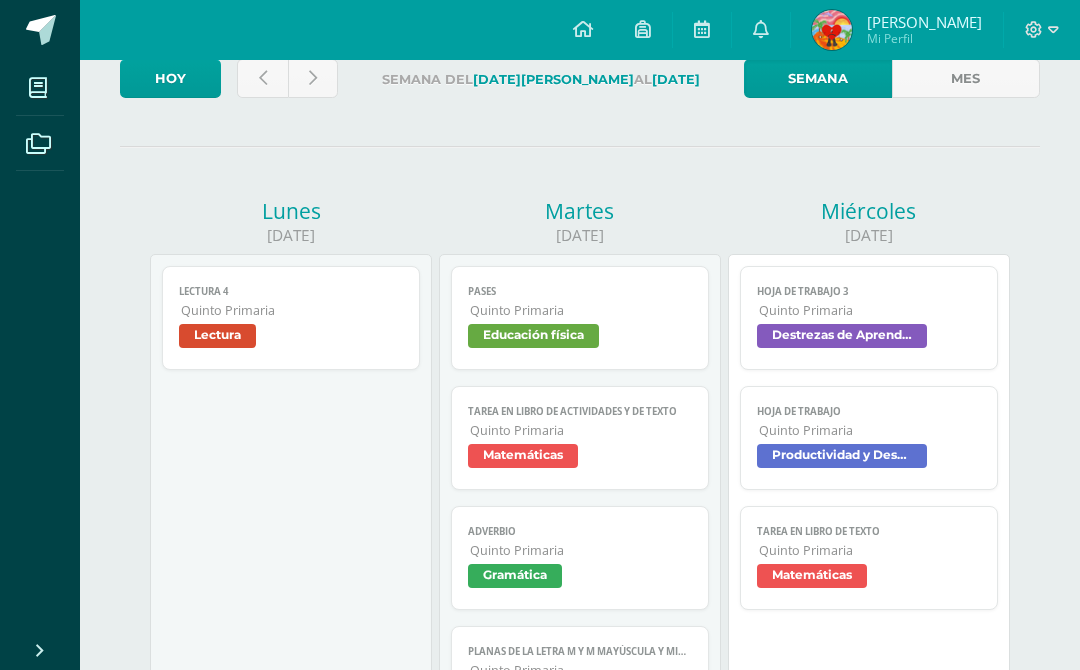 click on "Quinto Primaria" at bounding box center (581, 310) 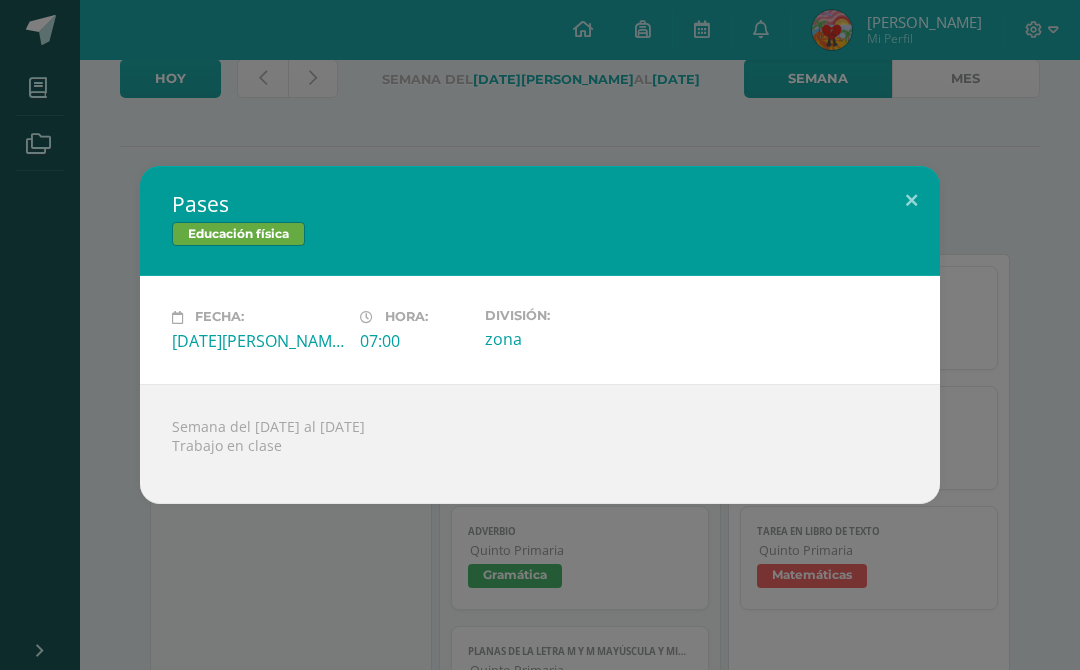 click on "Pases
Educación física
Fecha:
[DATE][PERSON_NAME]:
07:00
División:
zona
Semana del [DATE] al [DATE] Trabajo en clase" at bounding box center [540, 335] 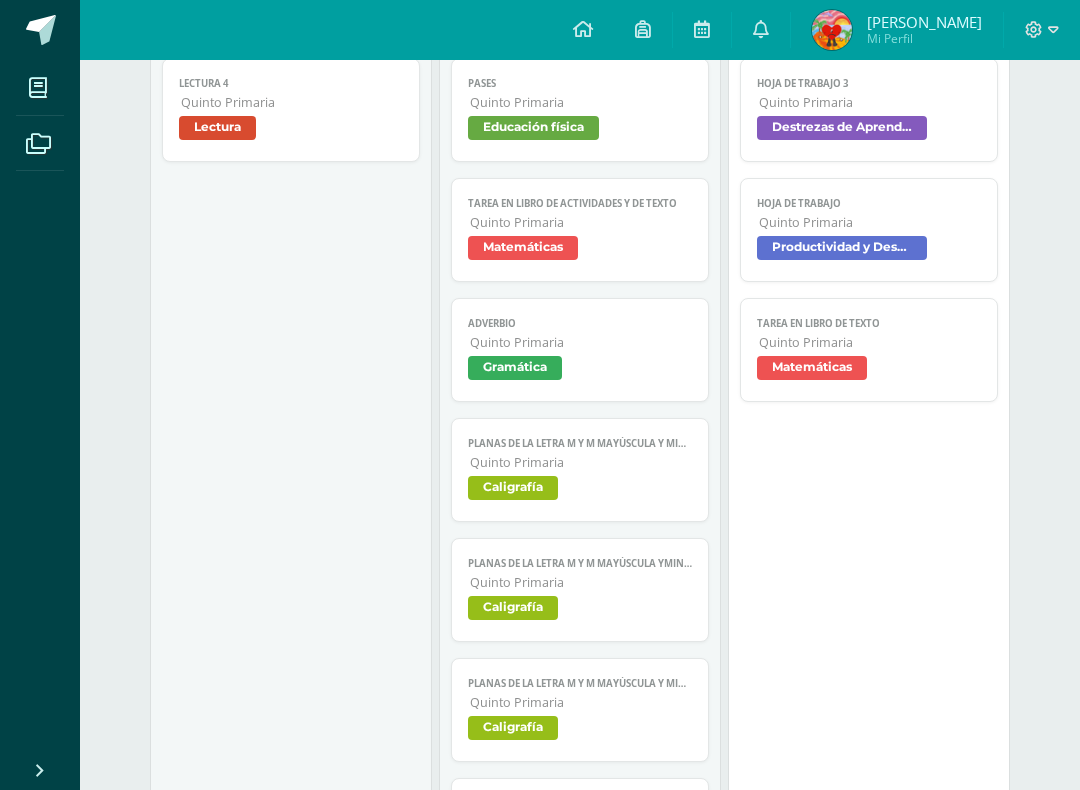 scroll, scrollTop: 390, scrollLeft: 0, axis: vertical 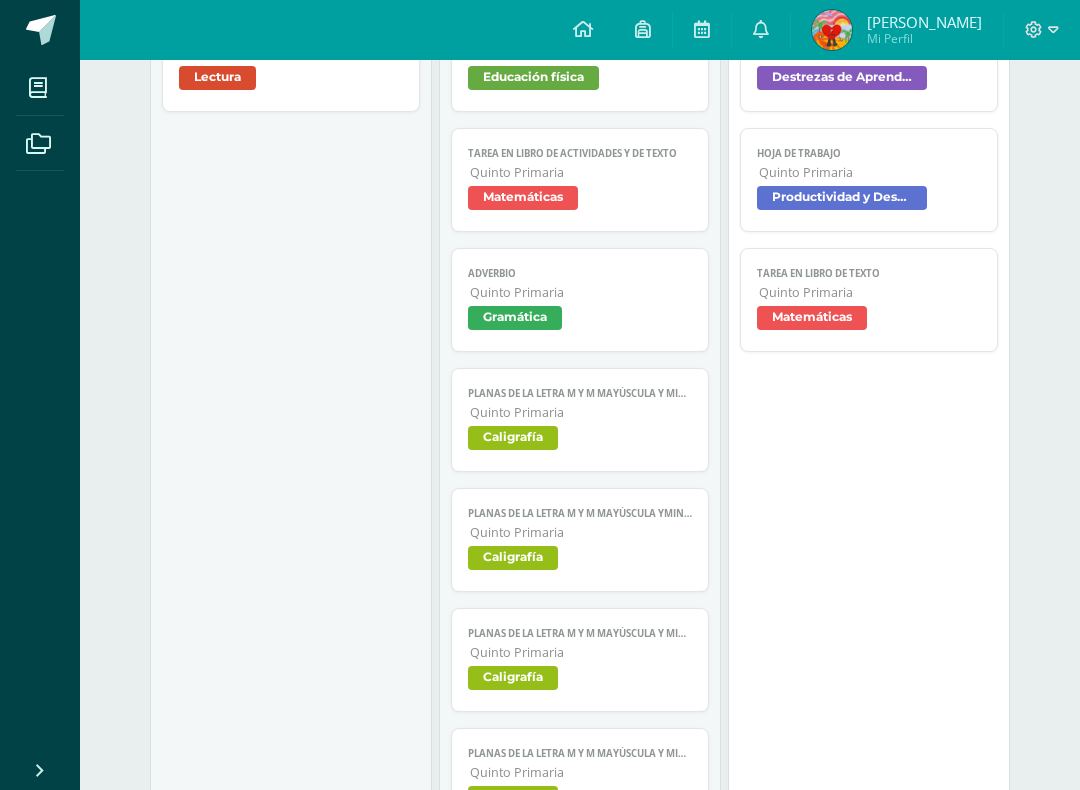 click on "Matemáticas" at bounding box center (523, 198) 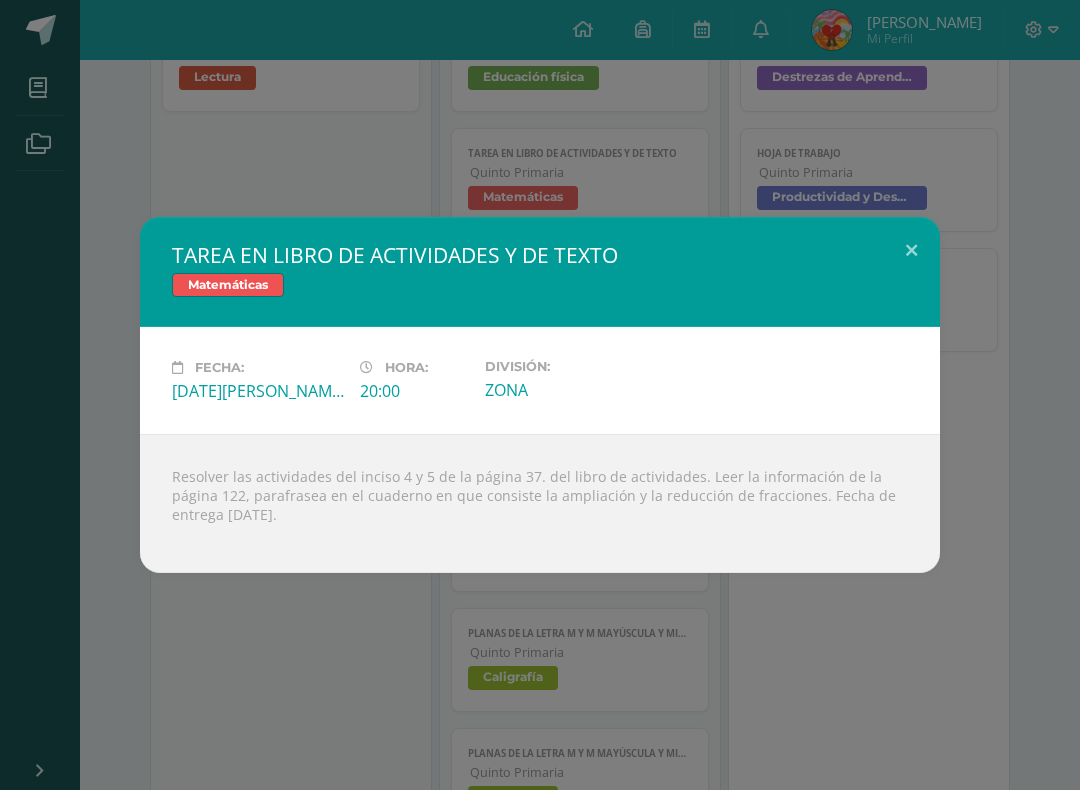 click on "TAREA EN LIBRO DE ACTIVIDADES Y DE TEXTO
Matemáticas
Fecha:
[DATE][PERSON_NAME]:
20:00
División:
ZONA
Loading..." at bounding box center (540, 395) 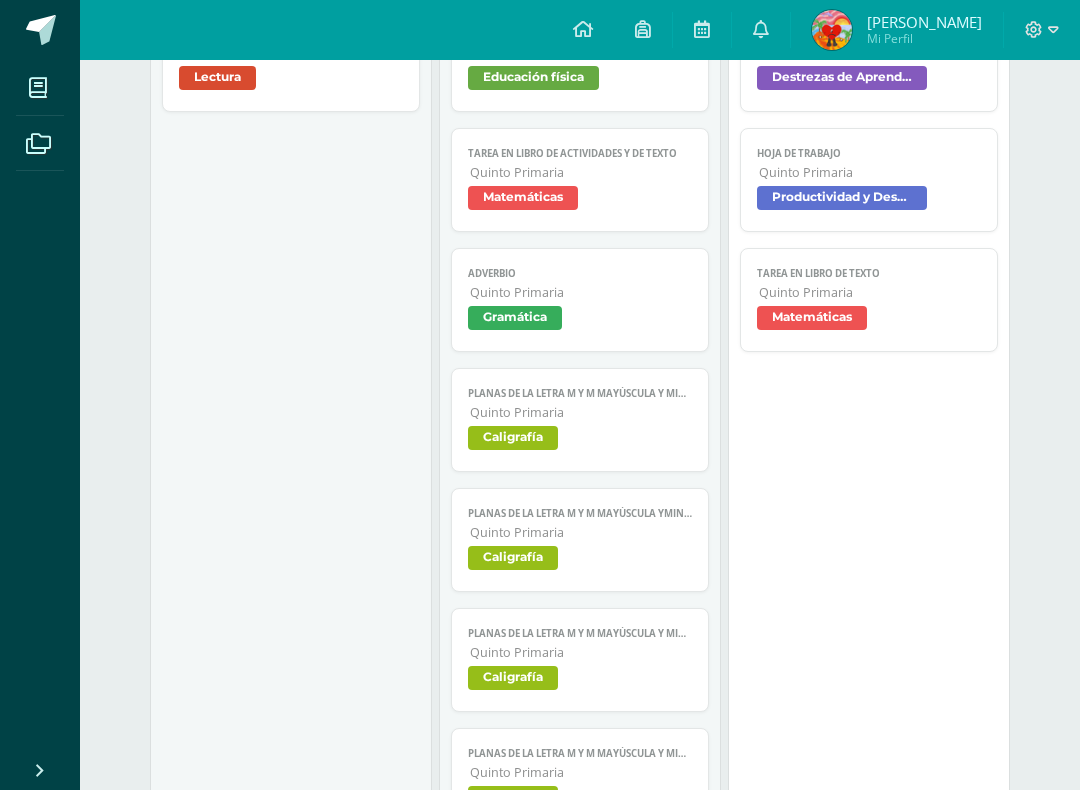 click on "Gramática" at bounding box center (515, 318) 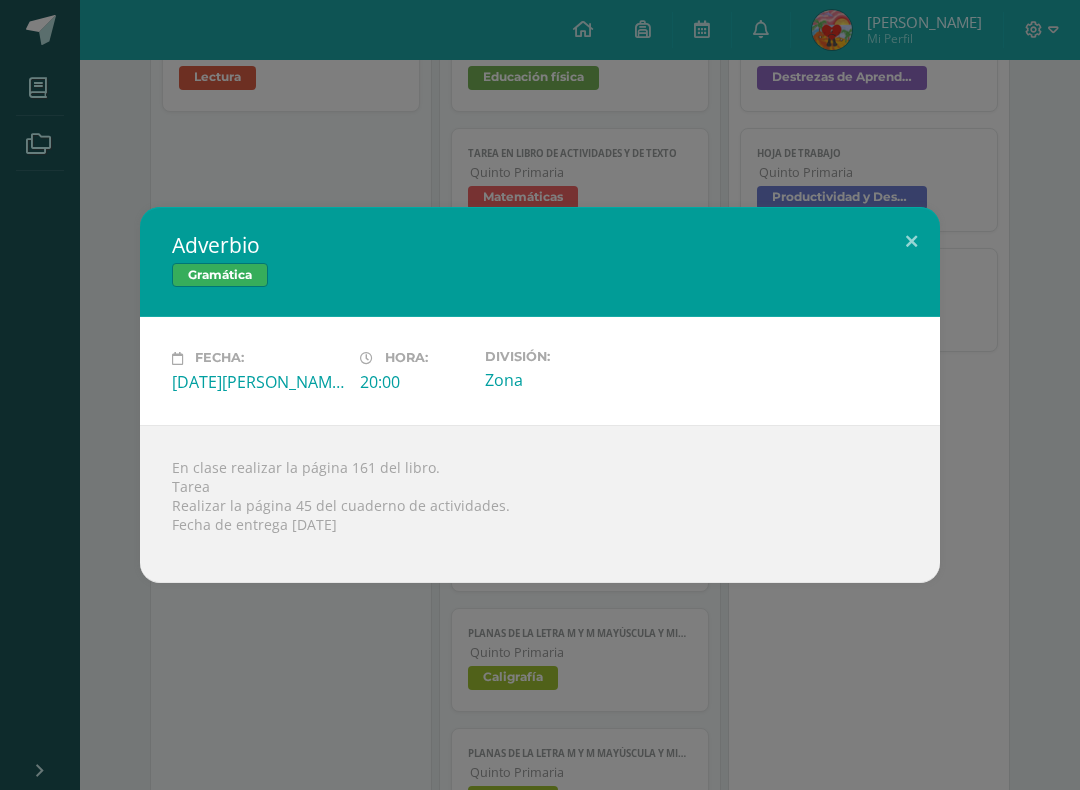 click on "Adverbio
Gramática
Fecha:
[DATE][PERSON_NAME]:
20:00
División:
Zona
En clase realizar la página 161 del libro. [GEOGRAPHIC_DATA]" at bounding box center [540, 395] 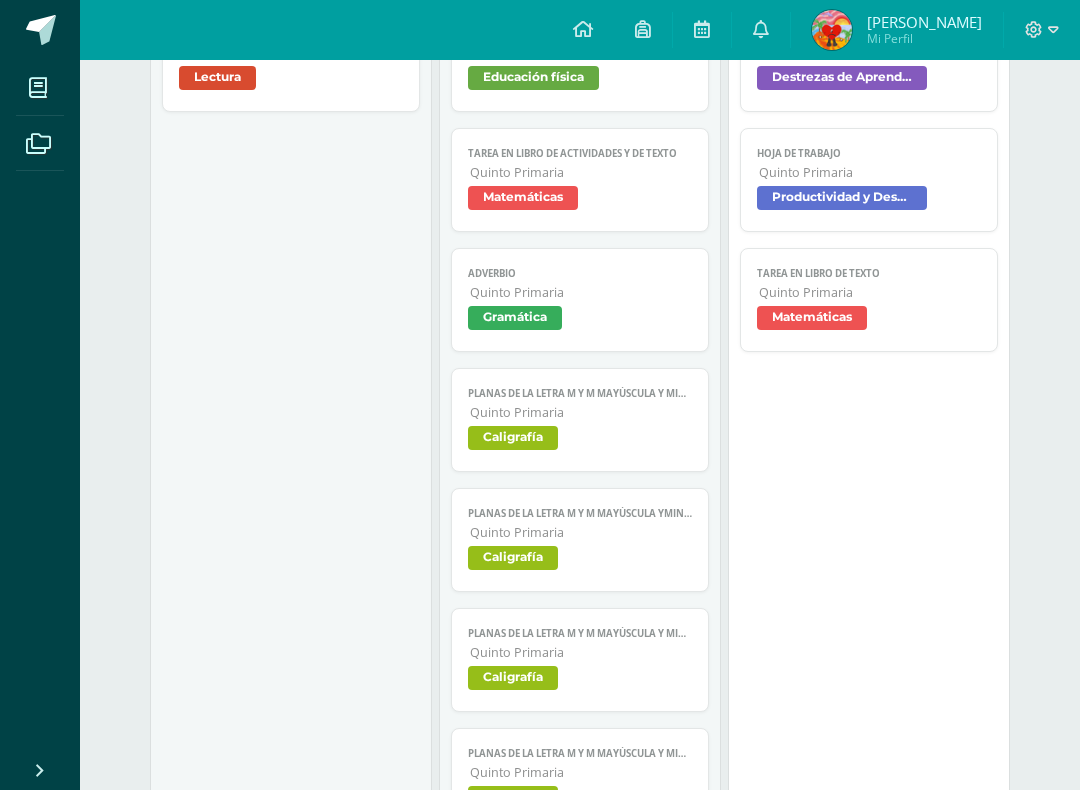 click on "TAREA EN LIBRO DE ACTIVIDADES Y DE TEXTO Quinto Primaria Matemáticas" at bounding box center [580, 180] 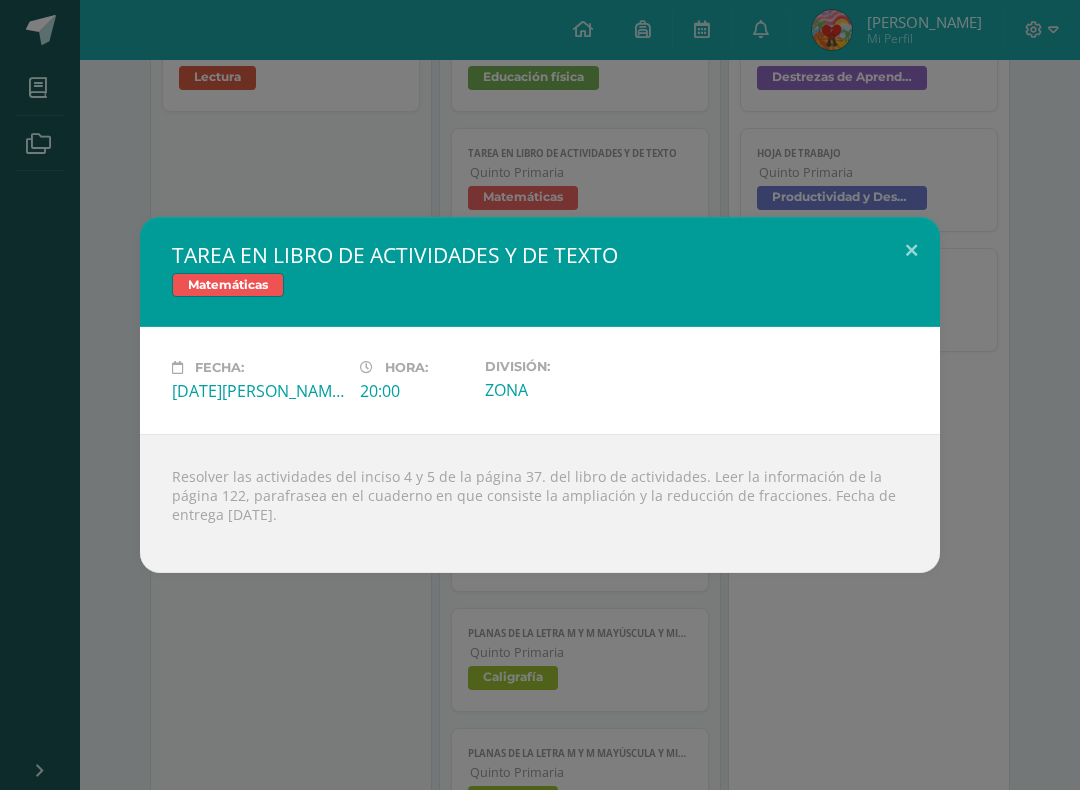click on "TAREA EN LIBRO DE ACTIVIDADES Y DE TEXTO
Matemáticas
Fecha:
[DATE][PERSON_NAME]:
20:00
División:
ZONA" at bounding box center (540, 395) 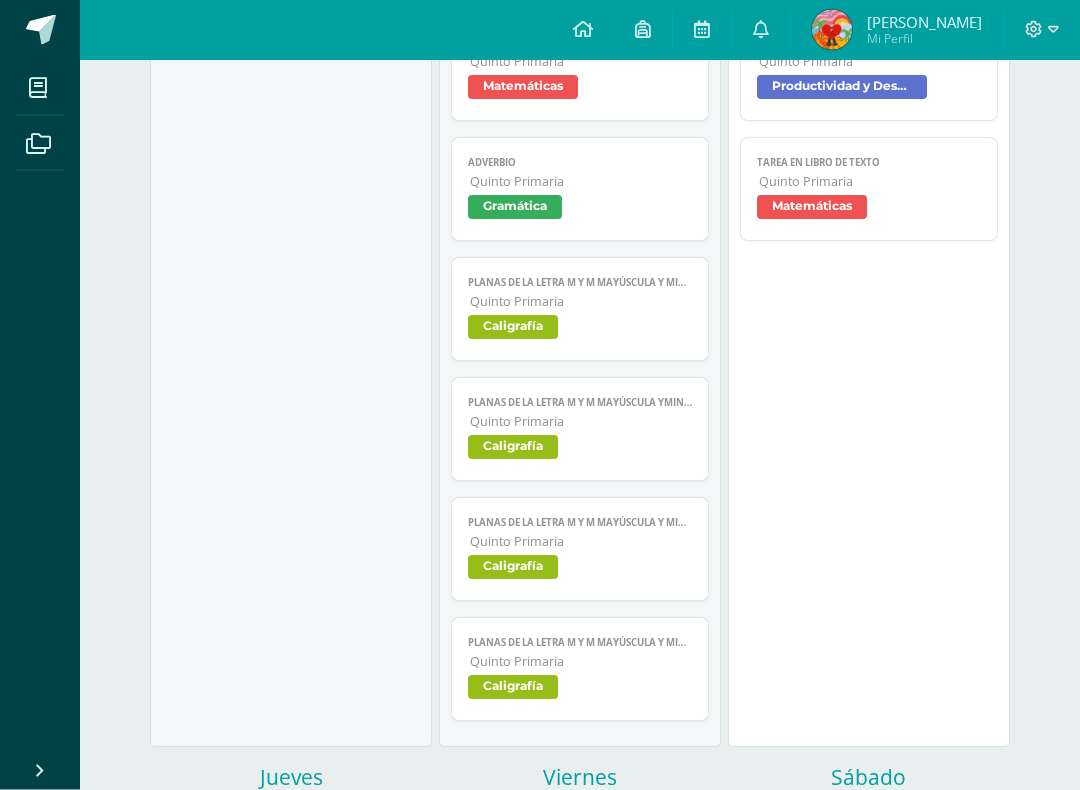 scroll, scrollTop: 502, scrollLeft: 0, axis: vertical 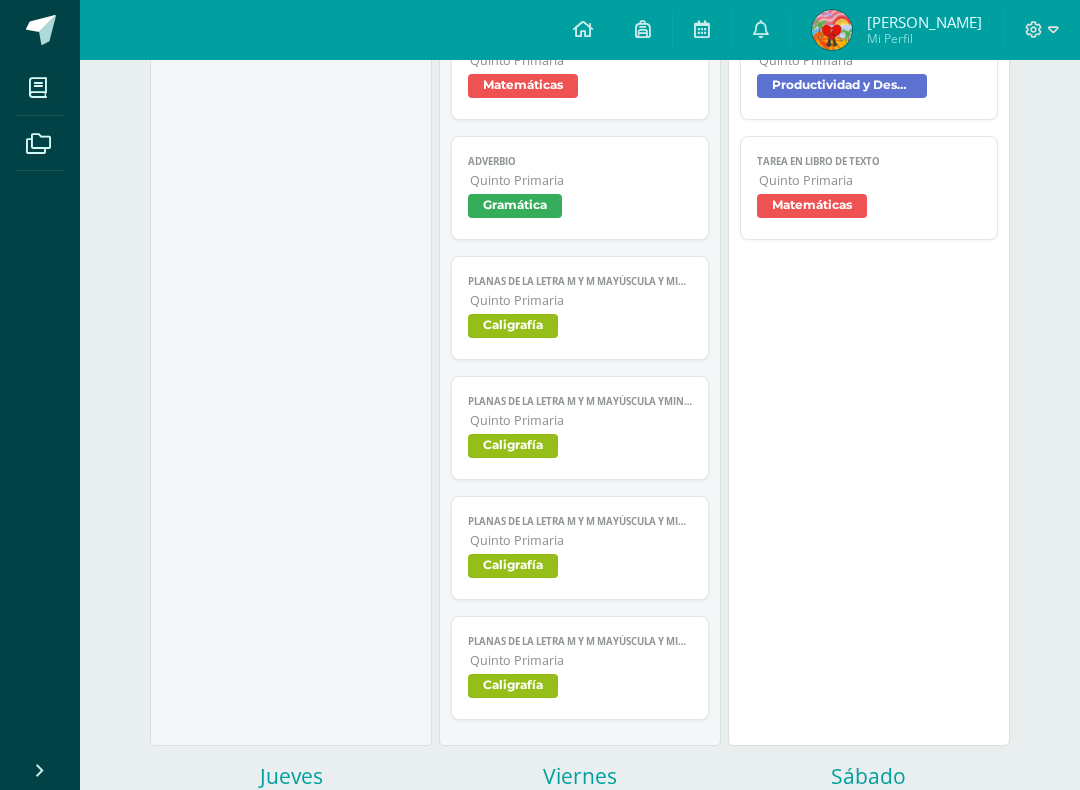 click on "Gramática" at bounding box center (580, 208) 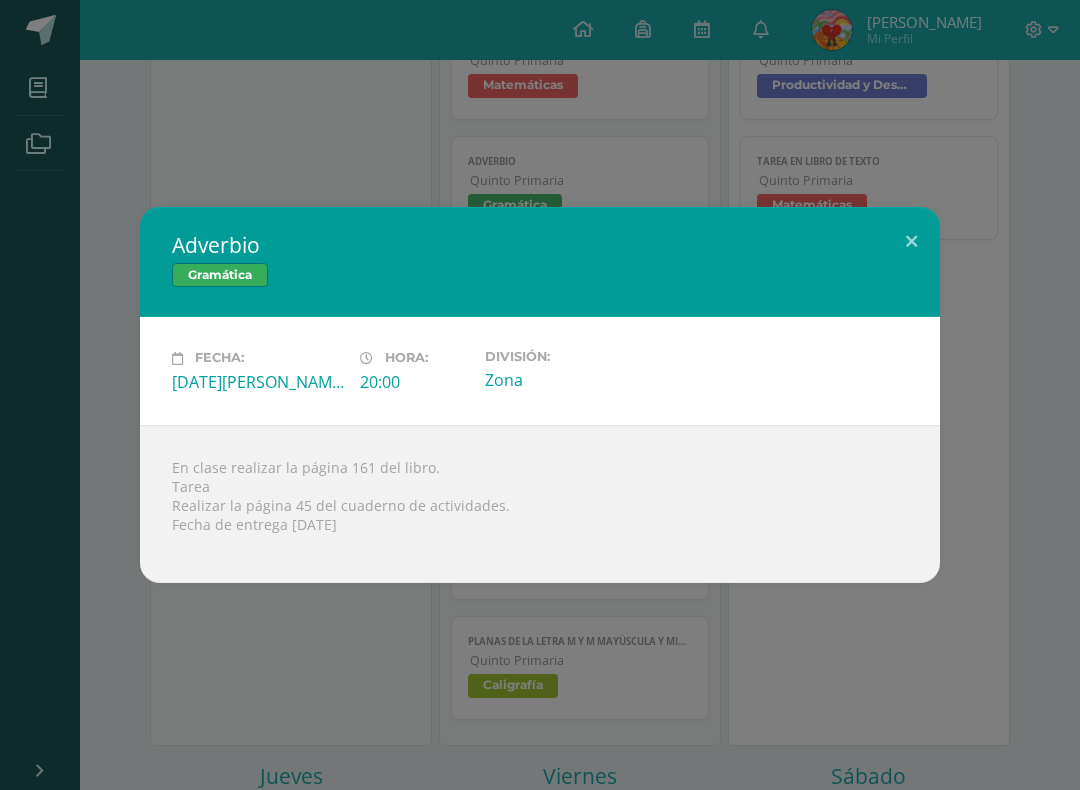 click on "Adverbio
Gramática
Fecha:
[DATE][PERSON_NAME]:
20:00
División:
Zona
En clase realizar la página 161 del libro. [GEOGRAPHIC_DATA]" at bounding box center [540, 395] 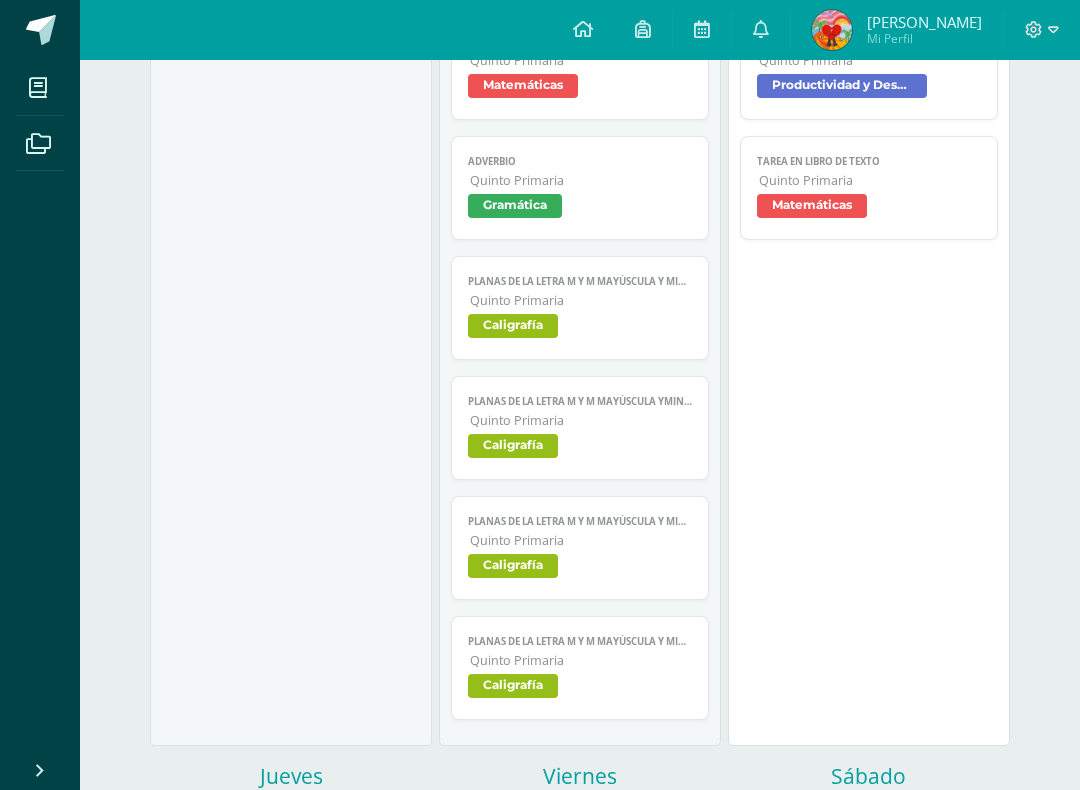 click on "Caligrafía" at bounding box center (580, 328) 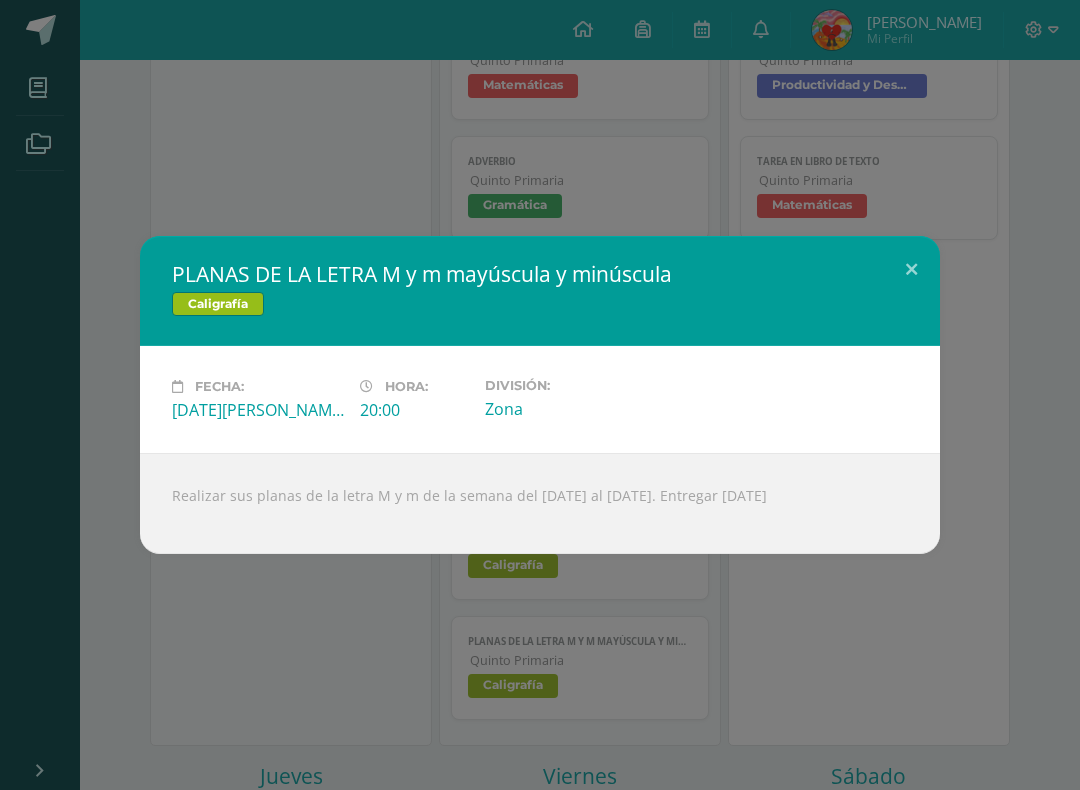 click on "PLANAS DE LA LETRA M y m mayúscula y minúscula
Caligrafía
Fecha:
[DATE][PERSON_NAME]:
20:00
División:
Zona" at bounding box center [540, 395] 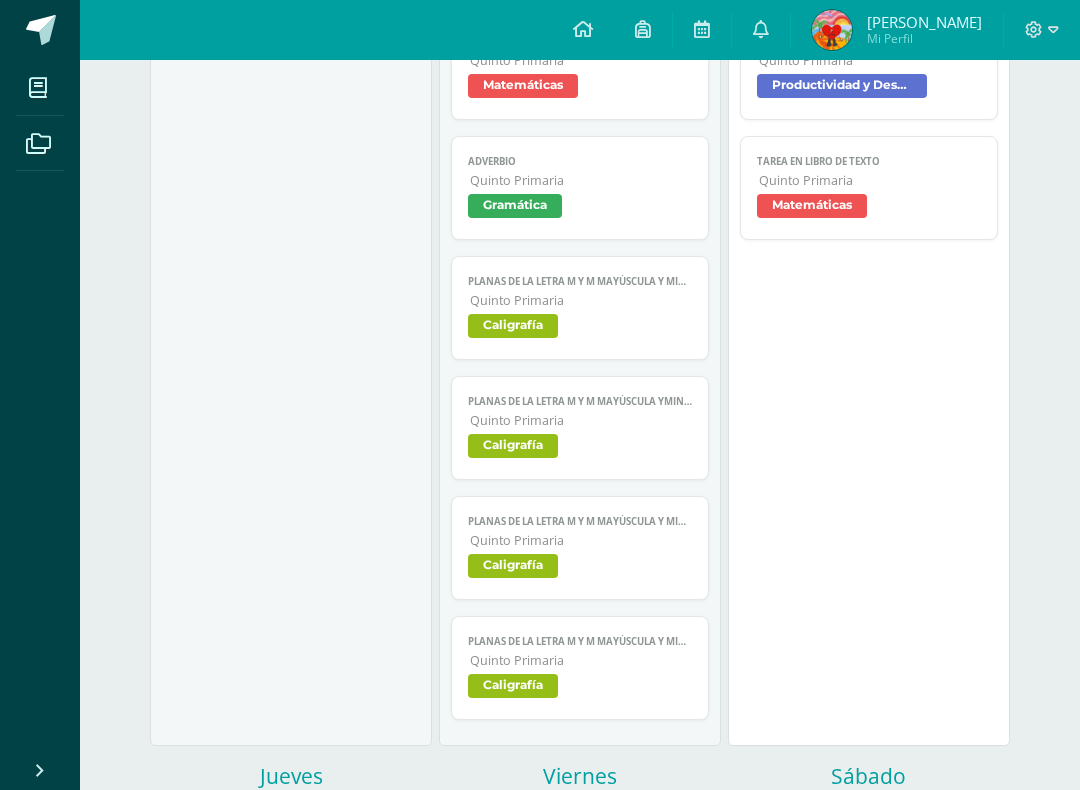 click on "PLANAS DE LA LETRA M y m mayúscula yminúscula Quinto Primaria Caligrafía" at bounding box center [580, 428] 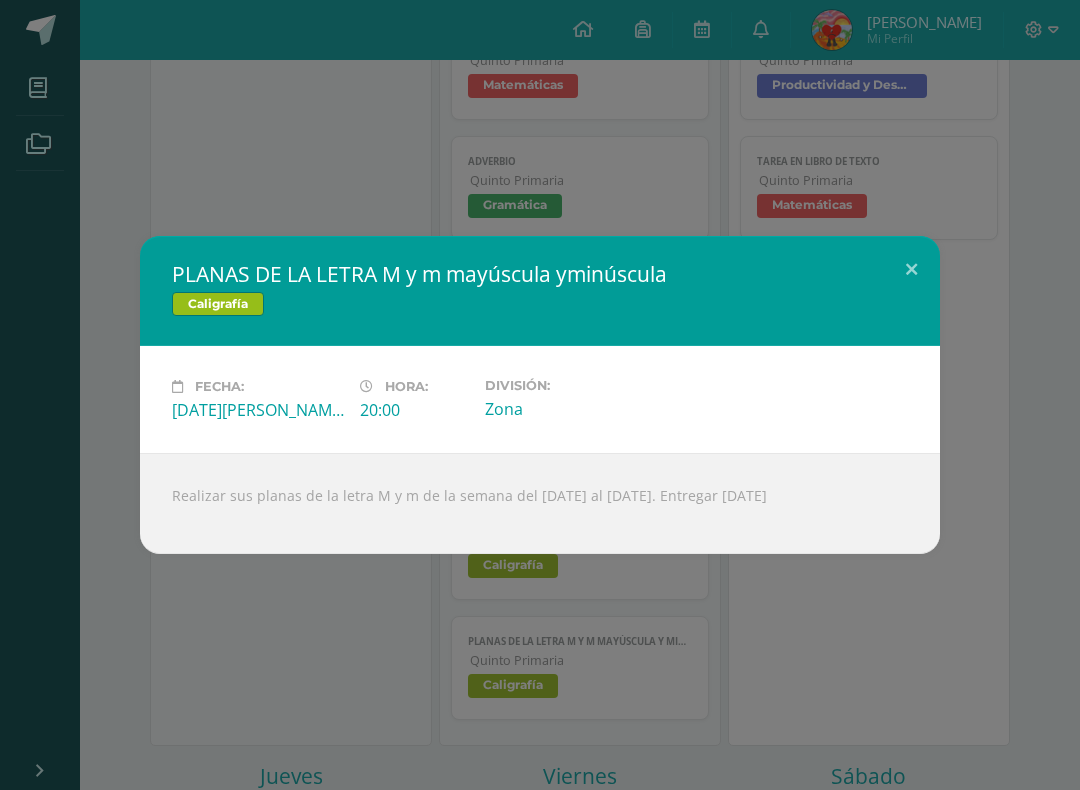 click on "PLANAS DE LA LETRA M y m mayúscula yminúscula
Caligrafía
Fecha:
[DATE][PERSON_NAME]:
20:00
División:
Zona" at bounding box center [540, 395] 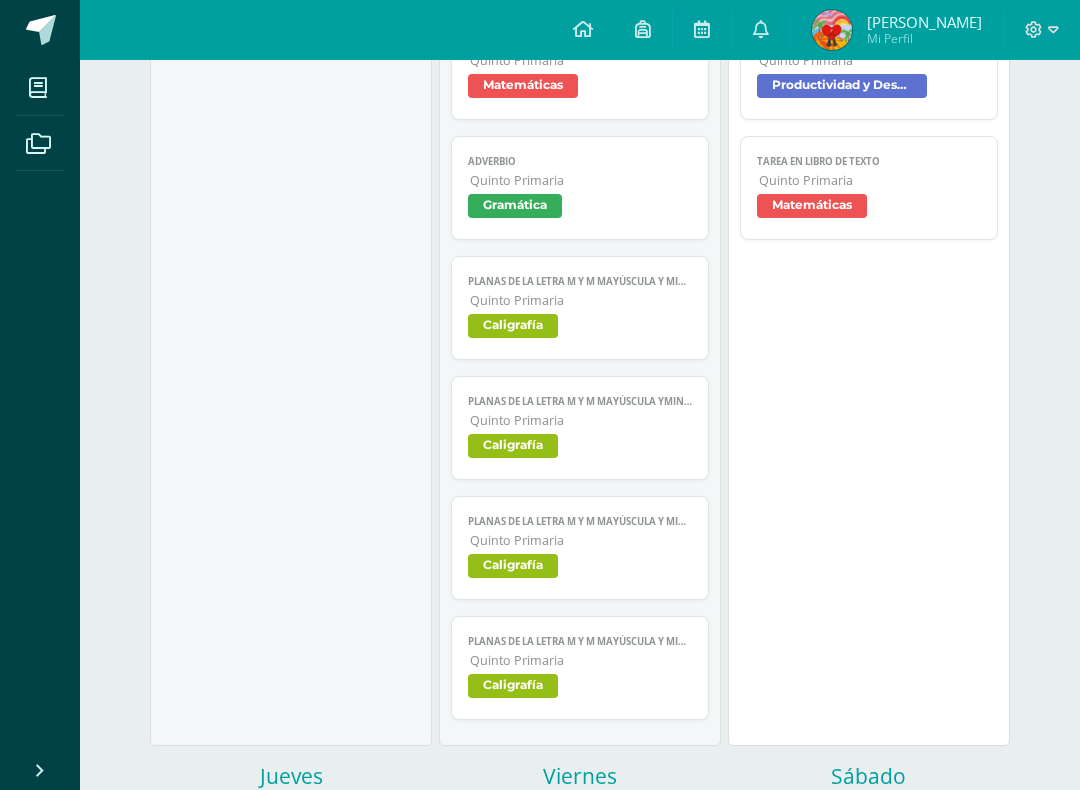 click on "PLANAS DE LA LETRA M y m mayúscula y minúscula Quinto Primaria Caligrafía" at bounding box center (580, 548) 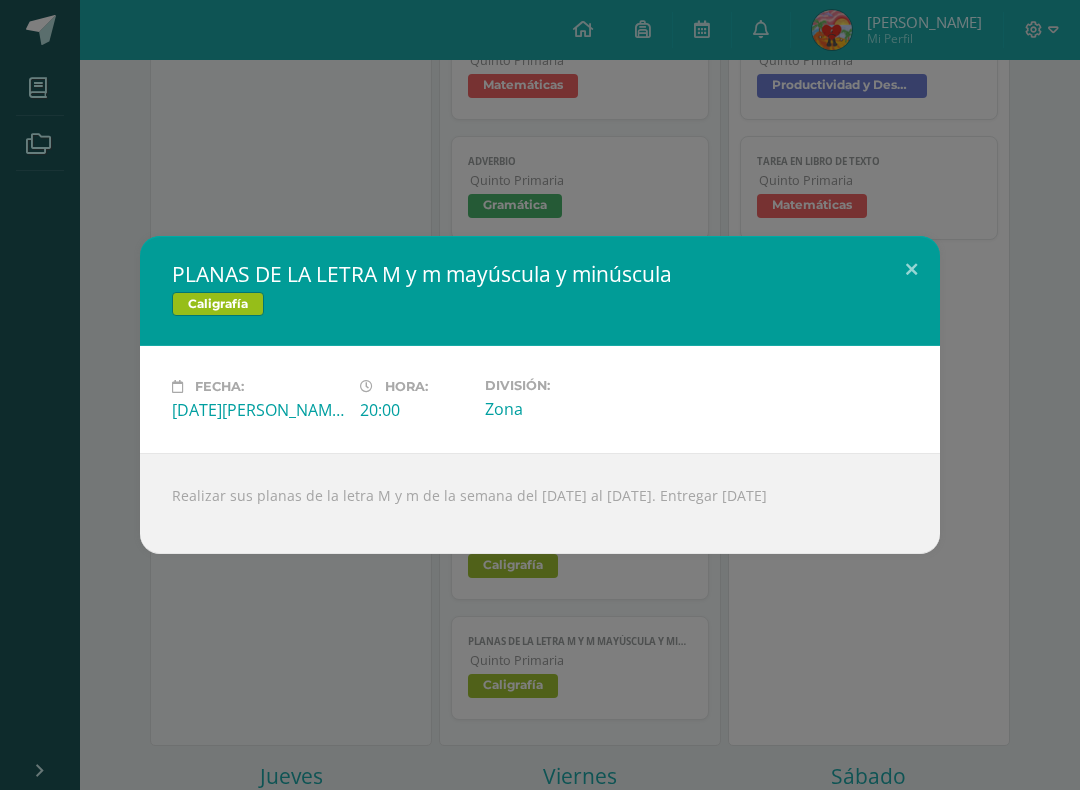 click on "PLANAS DE LA LETRA M y m mayúscula y minúscula
Caligrafía
Fecha:
[DATE][PERSON_NAME]:
20:00
División:
Zona" at bounding box center [540, 395] 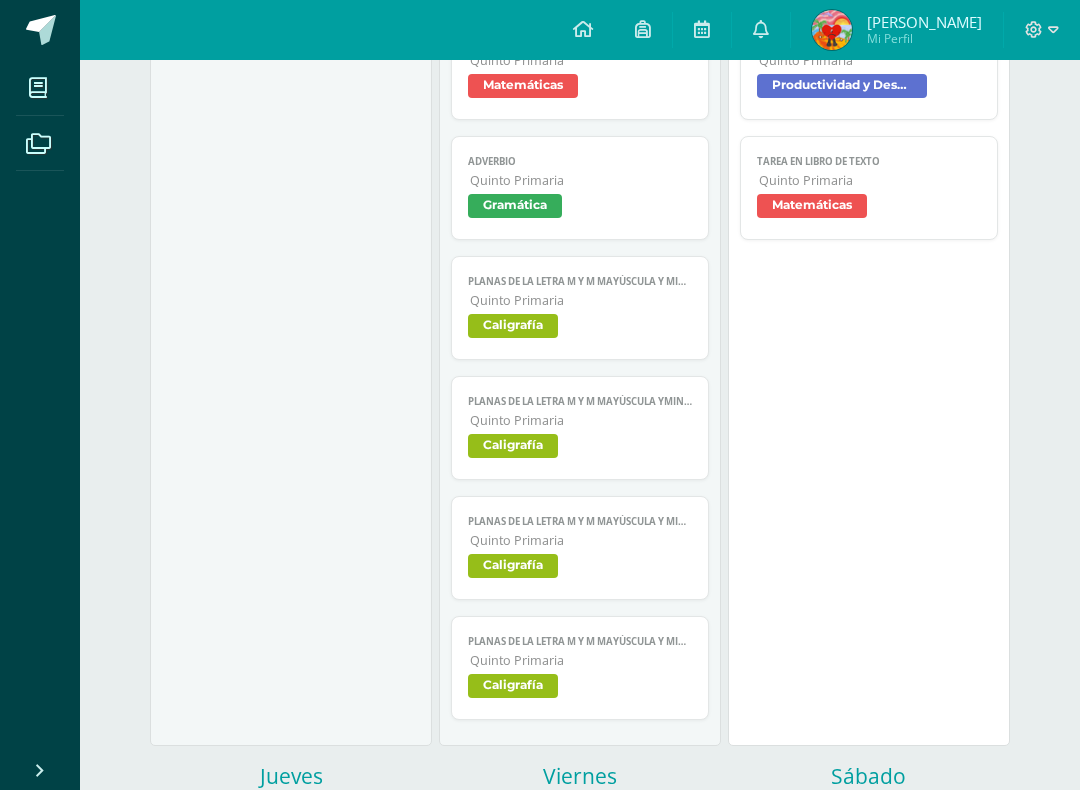 click on "Caligrafía" at bounding box center (580, 688) 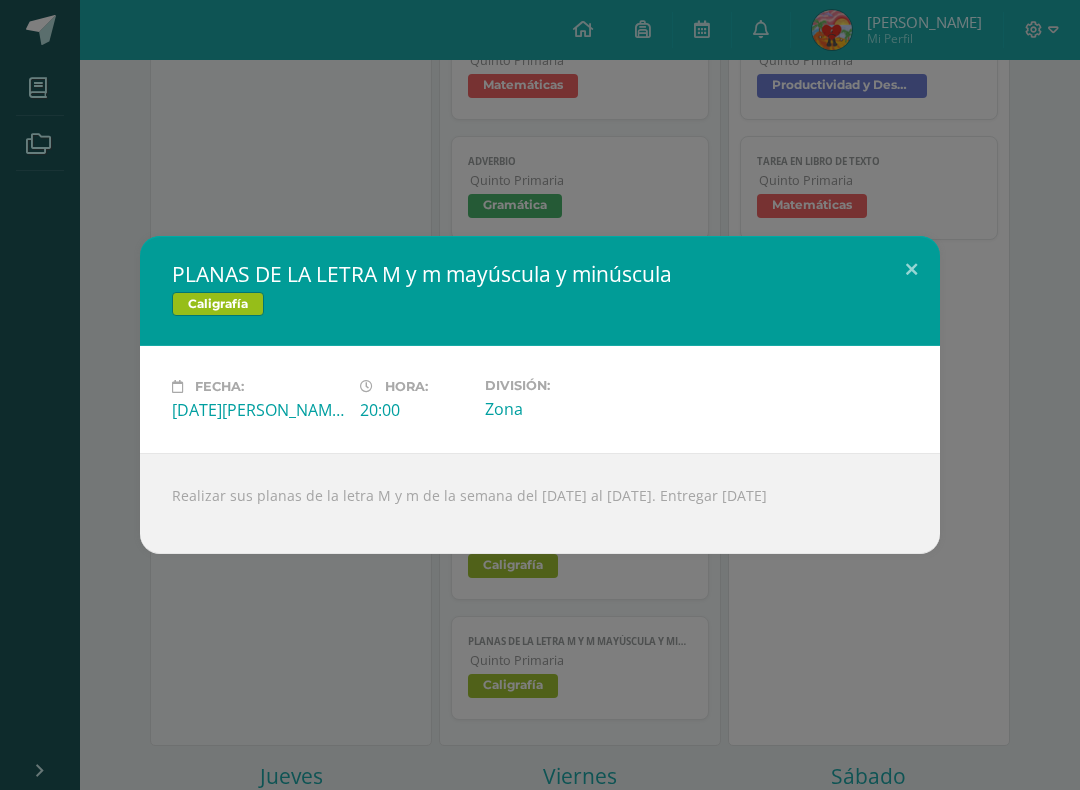 click on "PLANAS DE LA LETRA M y m mayúscula y minúscula
Caligrafía
Fecha:
[DATE][PERSON_NAME]:
20:00
División:
Zona" at bounding box center [540, 395] 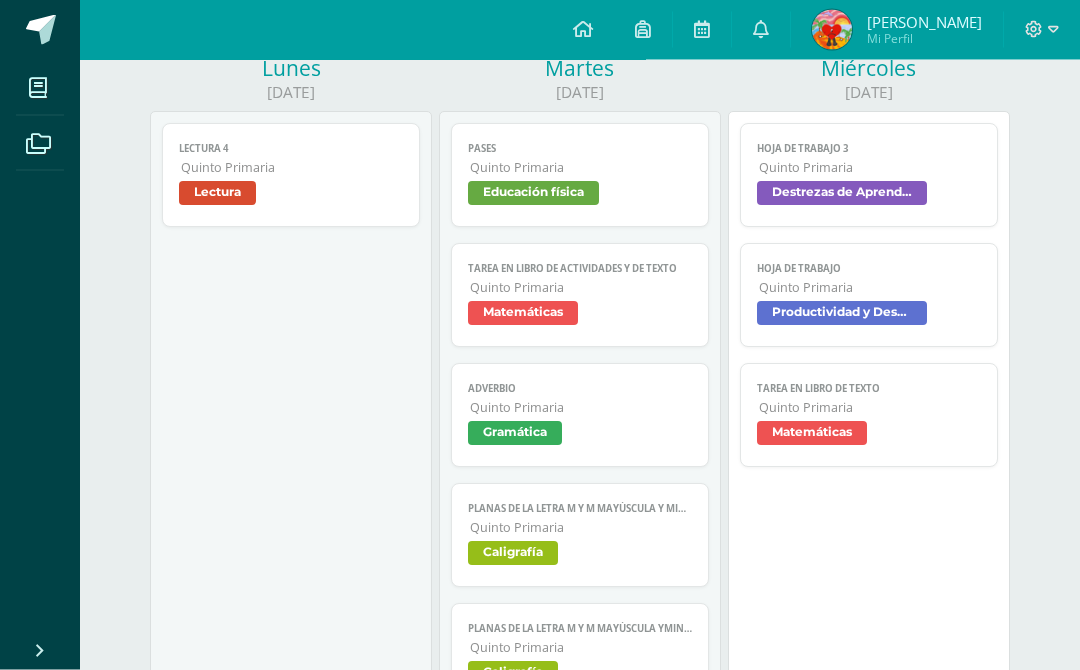 scroll, scrollTop: 275, scrollLeft: 0, axis: vertical 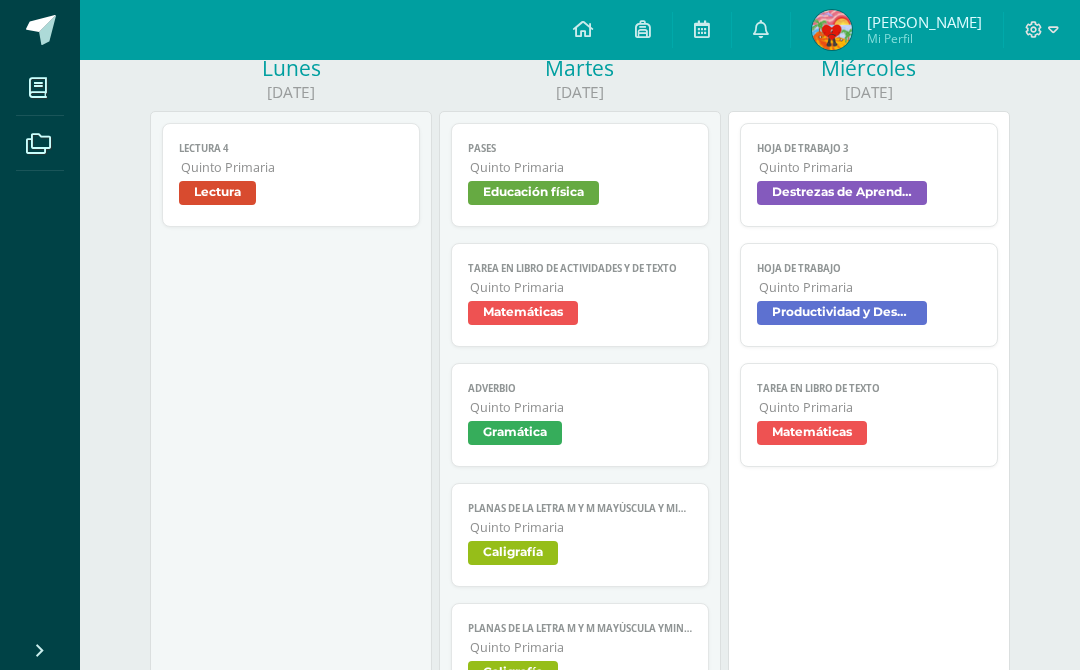 click on "Quinto Primaria" at bounding box center (870, 407) 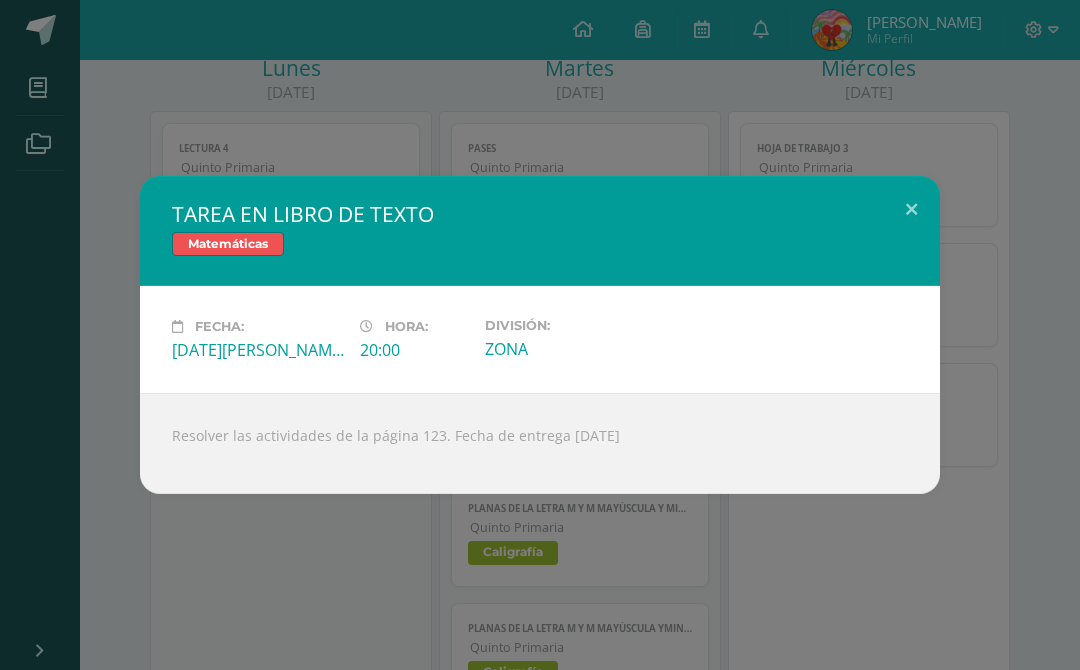 click on "TAREA EN LIBRO DE TEXTO
Matemáticas
Fecha:
[DATE][PERSON_NAME]:
20:00
División:
ZONA" at bounding box center [540, 335] 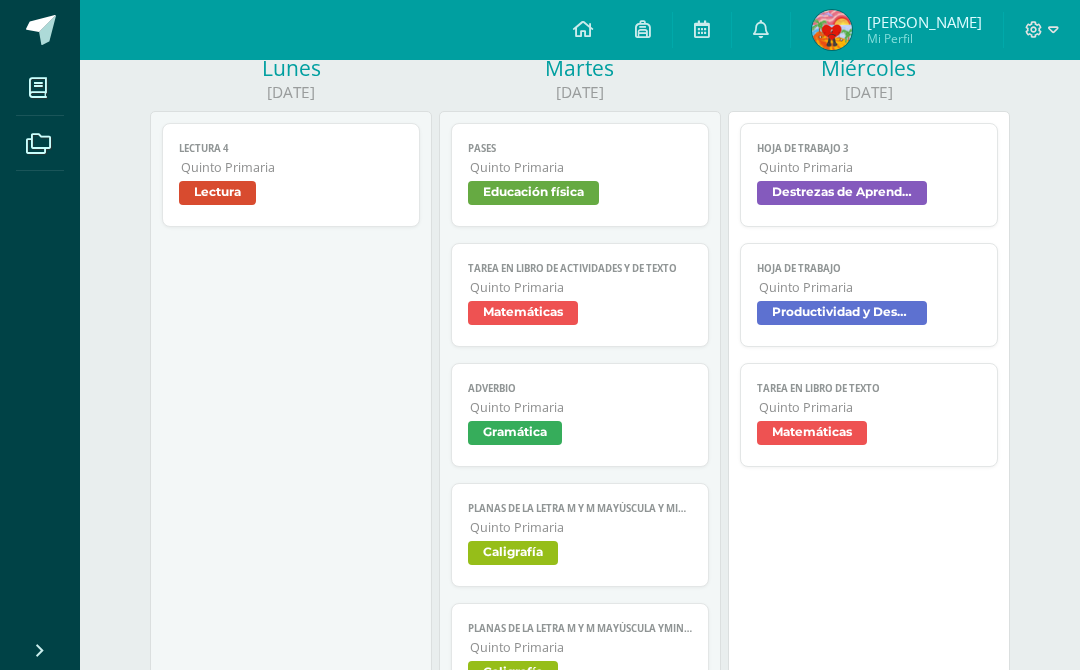 click on "Productividad y Desarrollo" at bounding box center (869, 315) 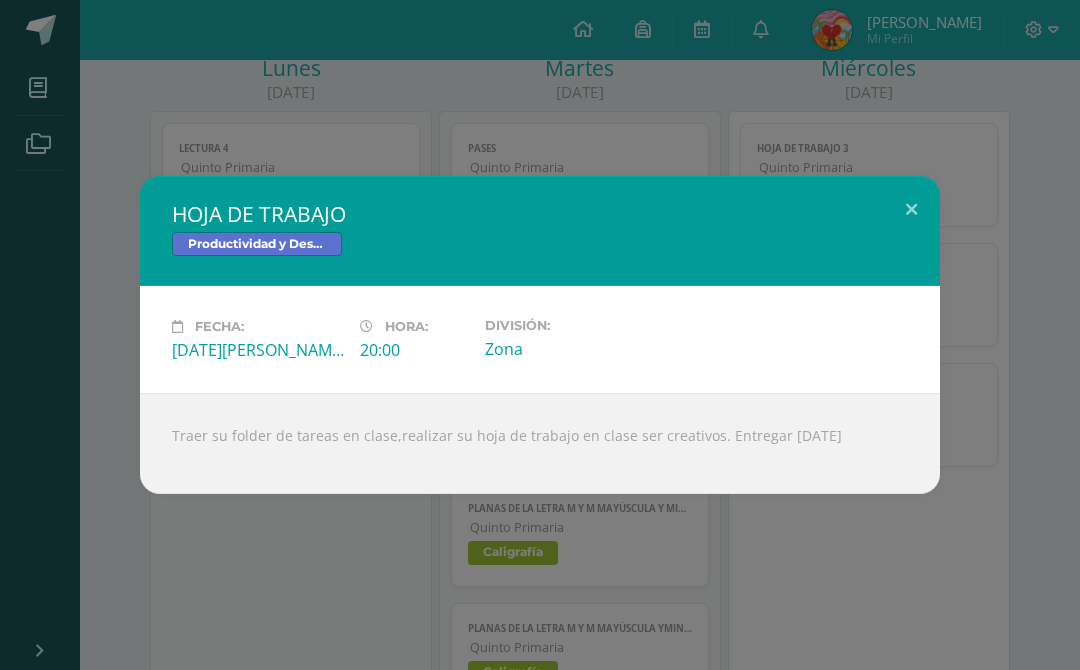 click on "HOJA DE TRABAJO
Productividad y Desarrollo
Fecha:
[DATE][PERSON_NAME]:
20:00
División:
Zona" at bounding box center [540, 335] 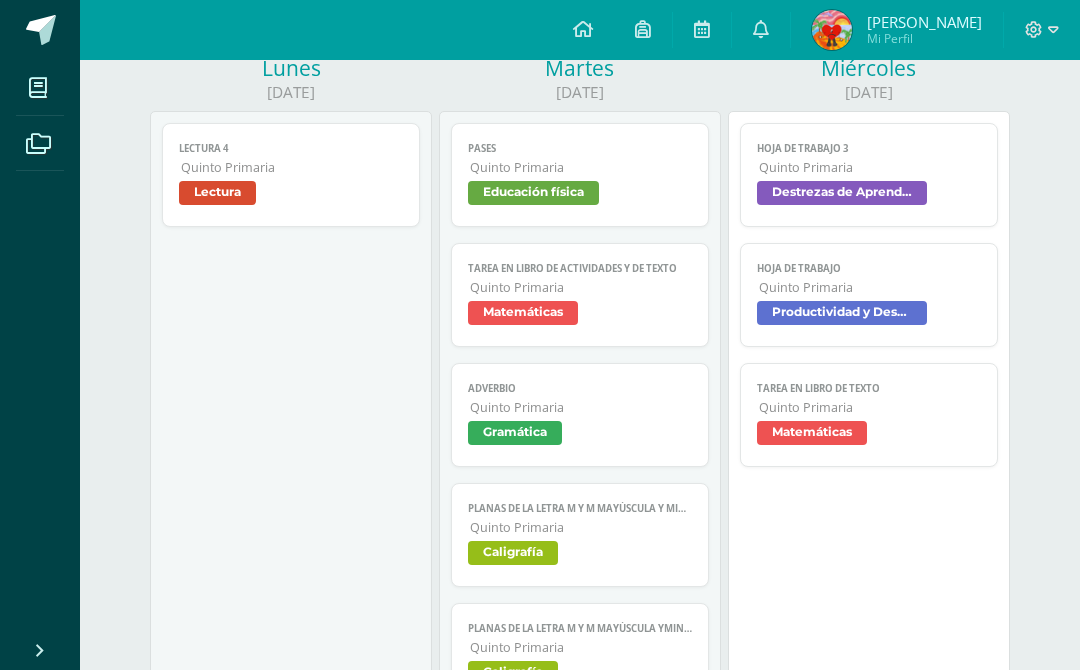 click on "Destrezas de Aprendizaje" at bounding box center (869, 195) 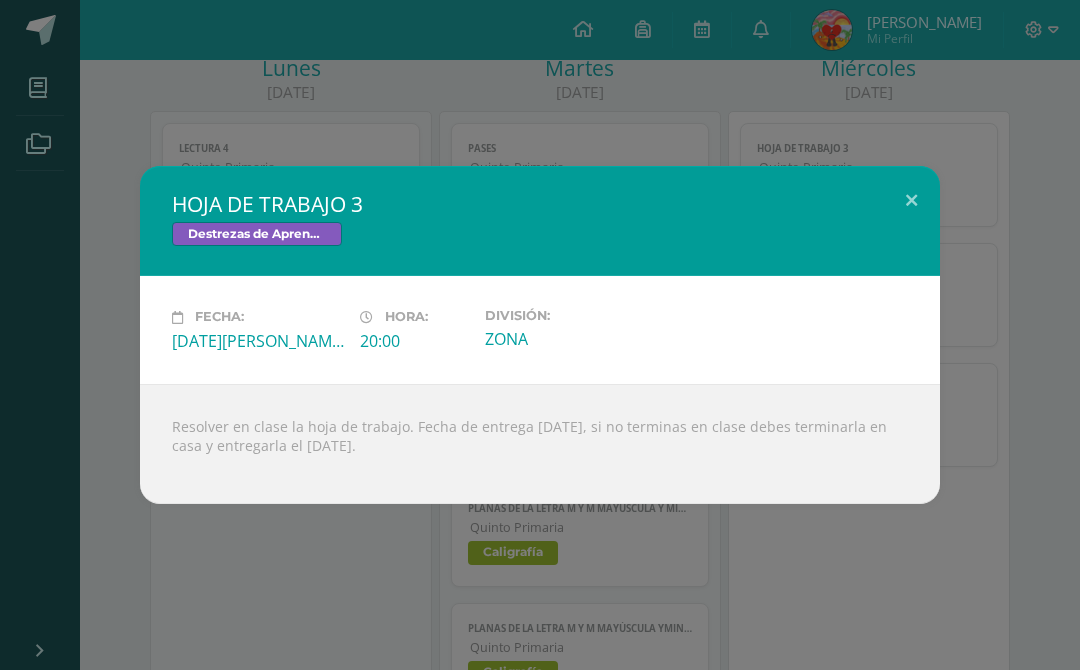 click on "HOJA DE TRABAJO 3
Destrezas de Aprendizaje
Fecha:
[DATE][PERSON_NAME]:
20:00
División:
ZONA" at bounding box center [540, 334] 